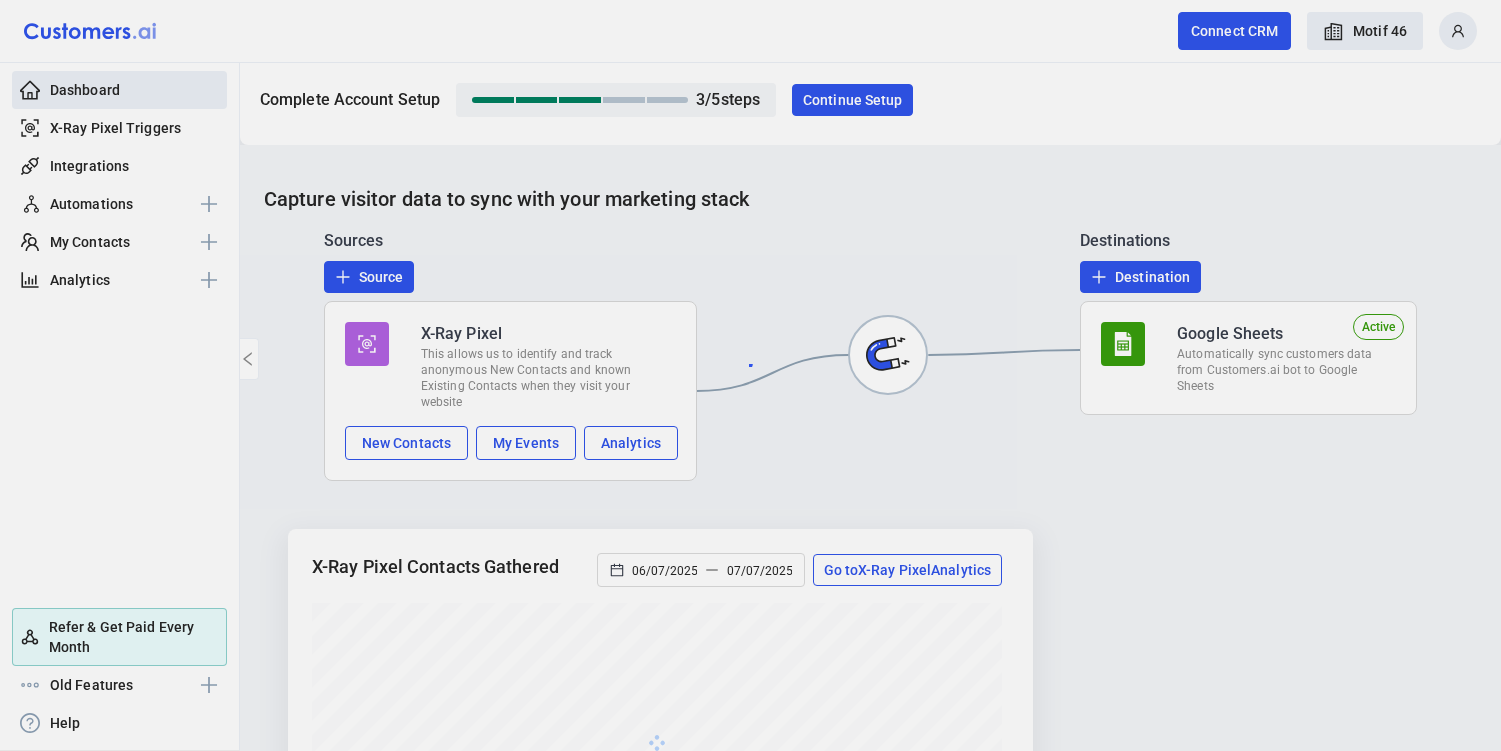 scroll, scrollTop: 0, scrollLeft: 0, axis: both 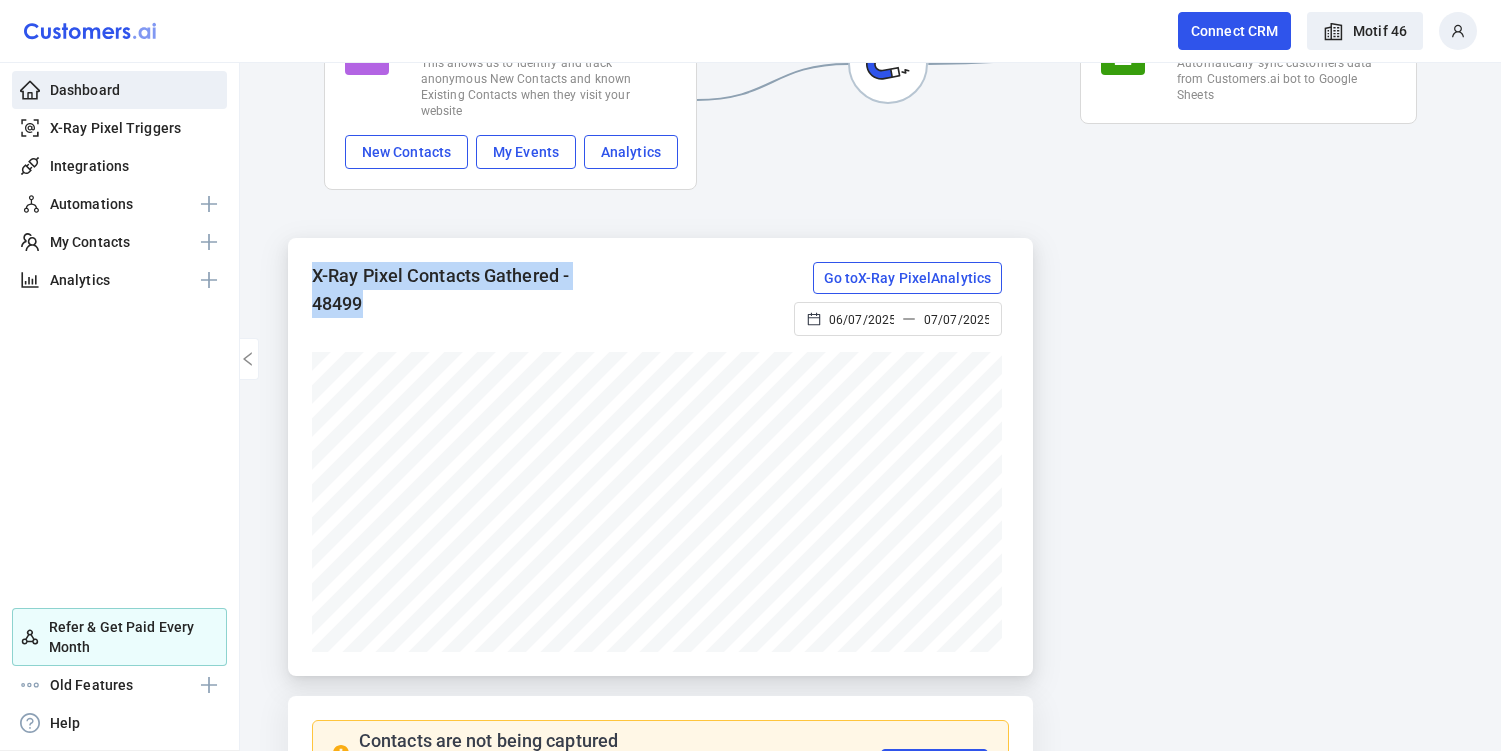 drag, startPoint x: 367, startPoint y: 298, endPoint x: 305, endPoint y: 257, distance: 74.330345 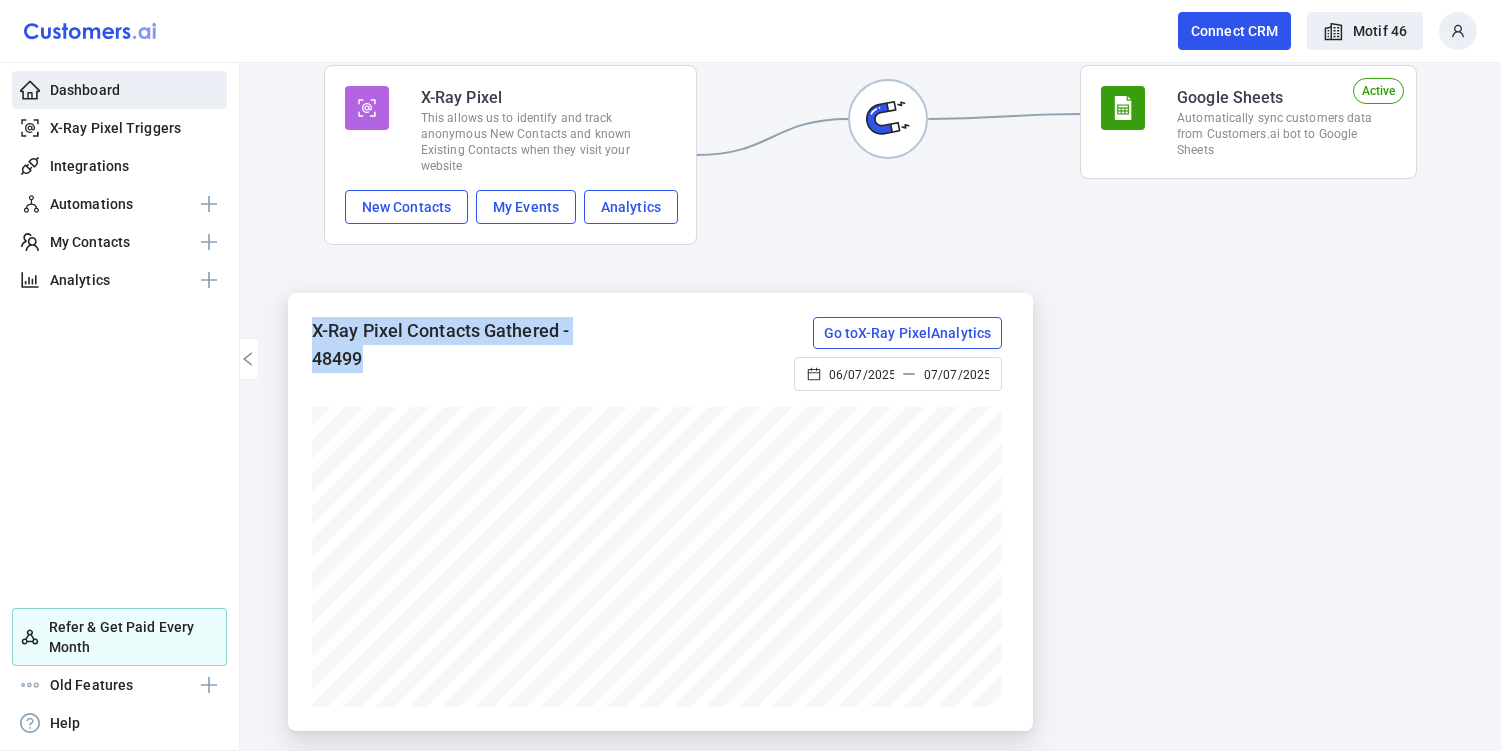 scroll, scrollTop: 342, scrollLeft: 0, axis: vertical 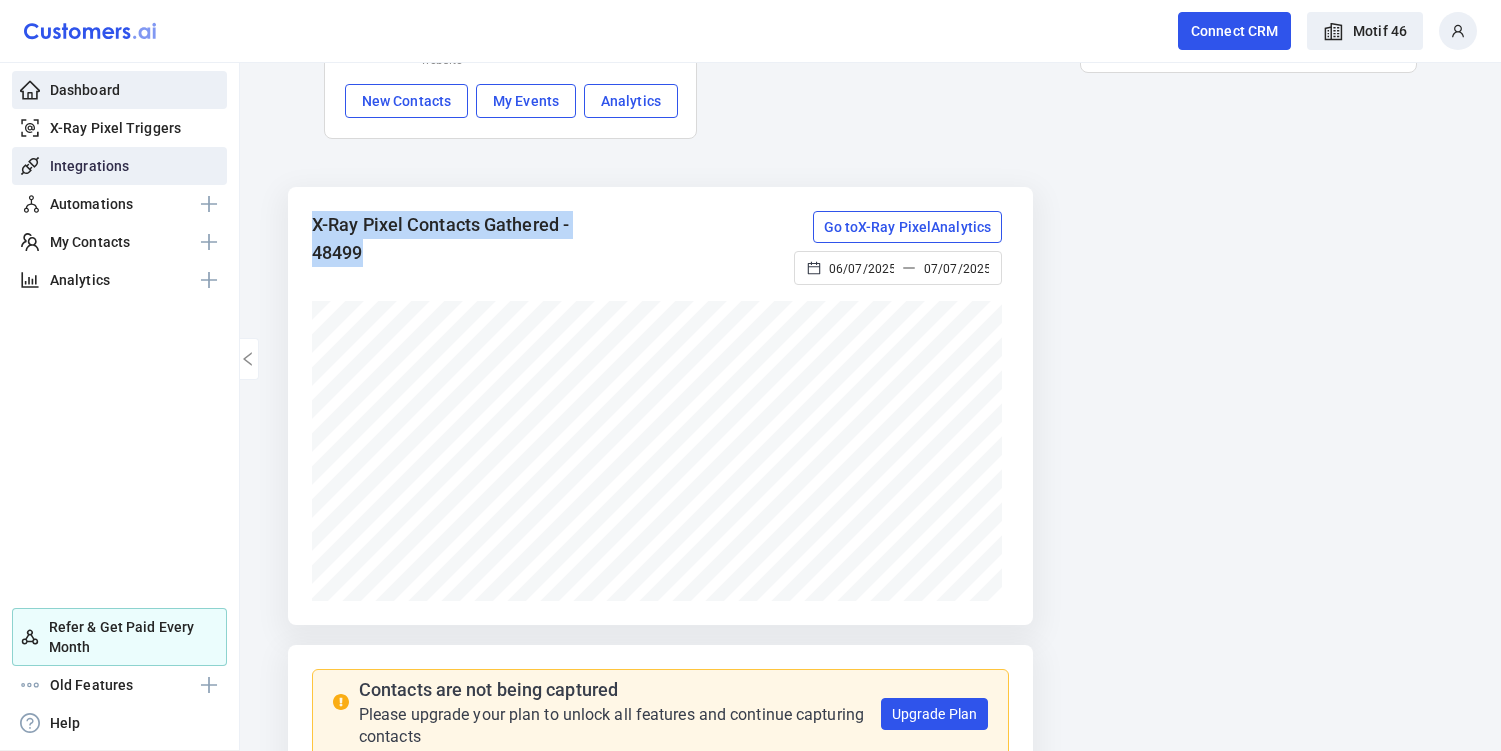 click on "Integrations" at bounding box center [89, 166] 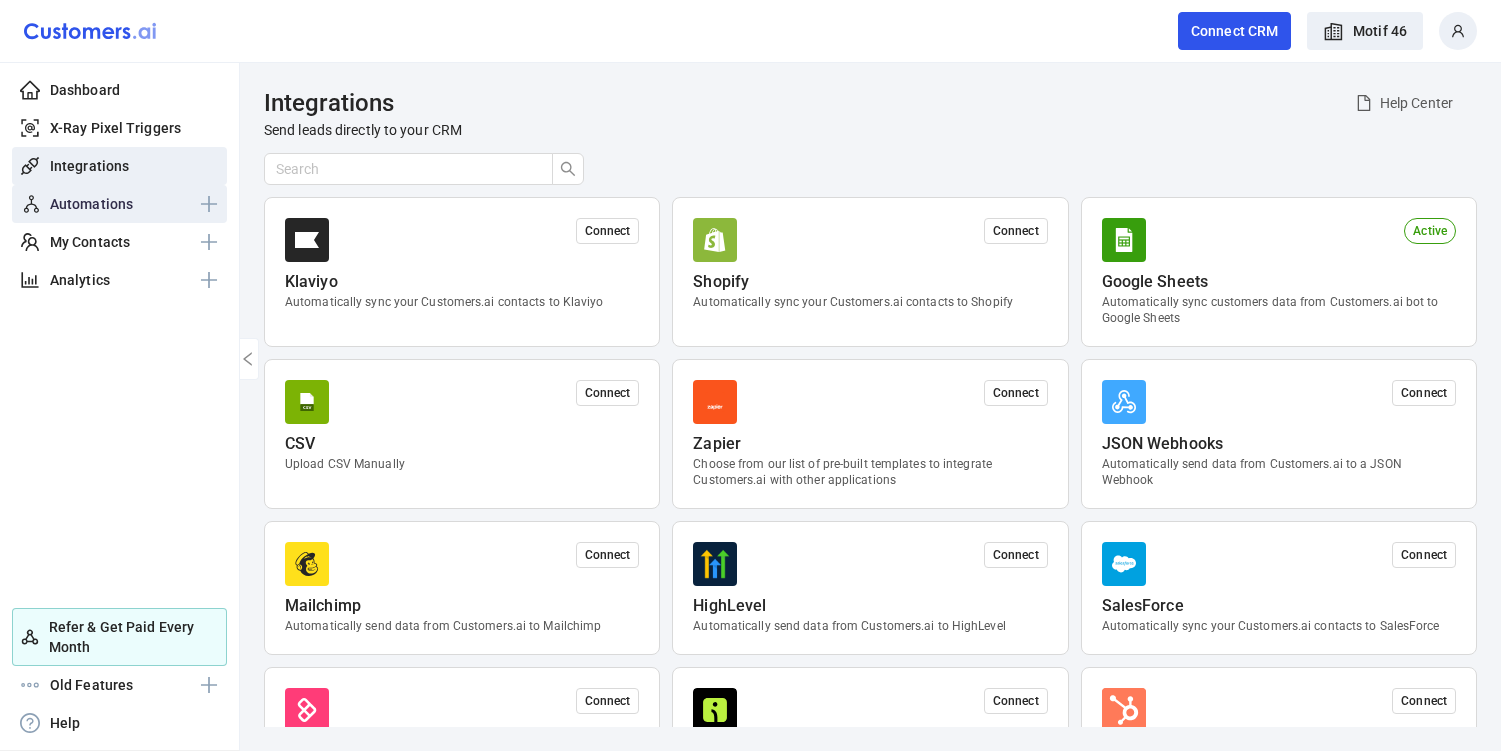click on "Automations" at bounding box center [91, 204] 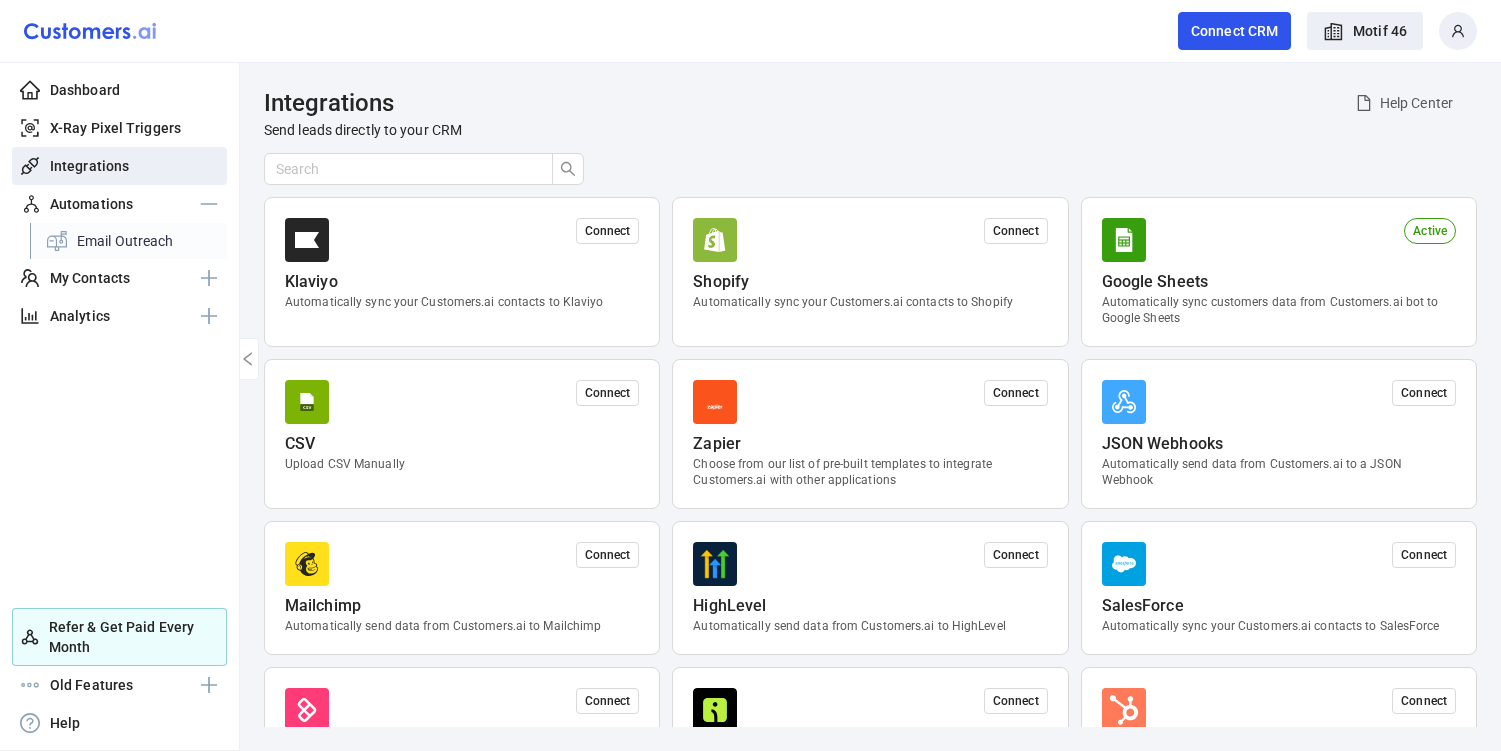 click on "Email Outreach" at bounding box center (128, 241) 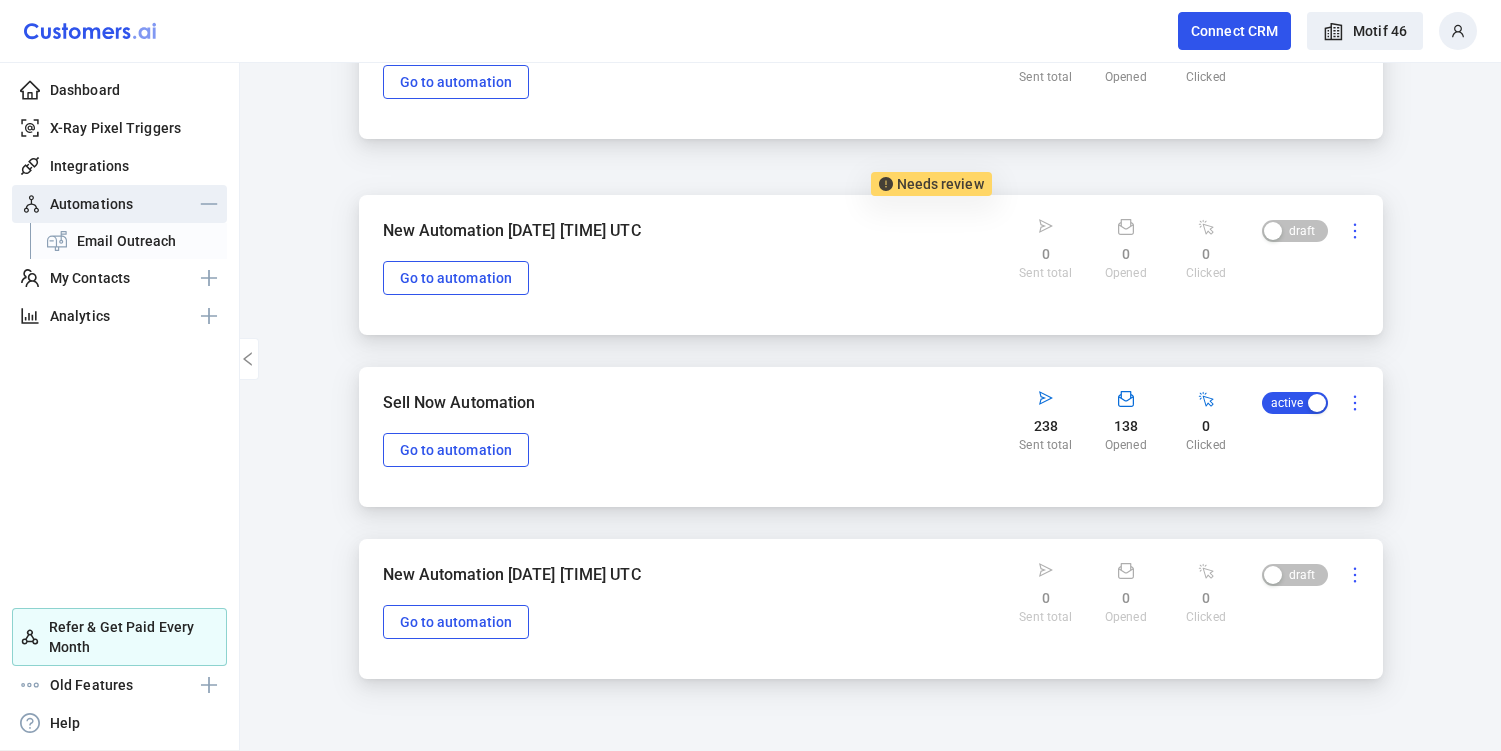 scroll, scrollTop: 405, scrollLeft: 0, axis: vertical 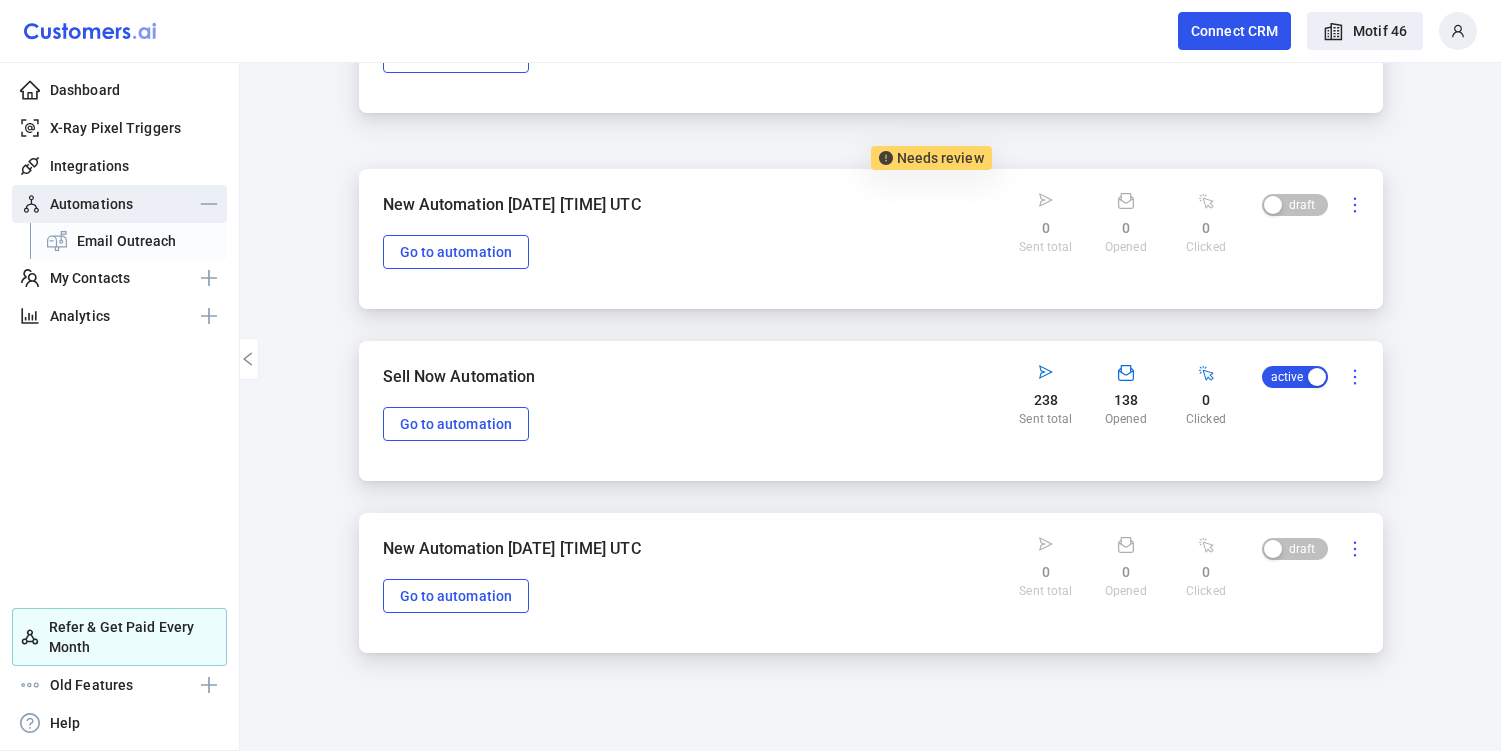 click on "Sell Now Automation Go to automation" at bounding box center [629, 43] 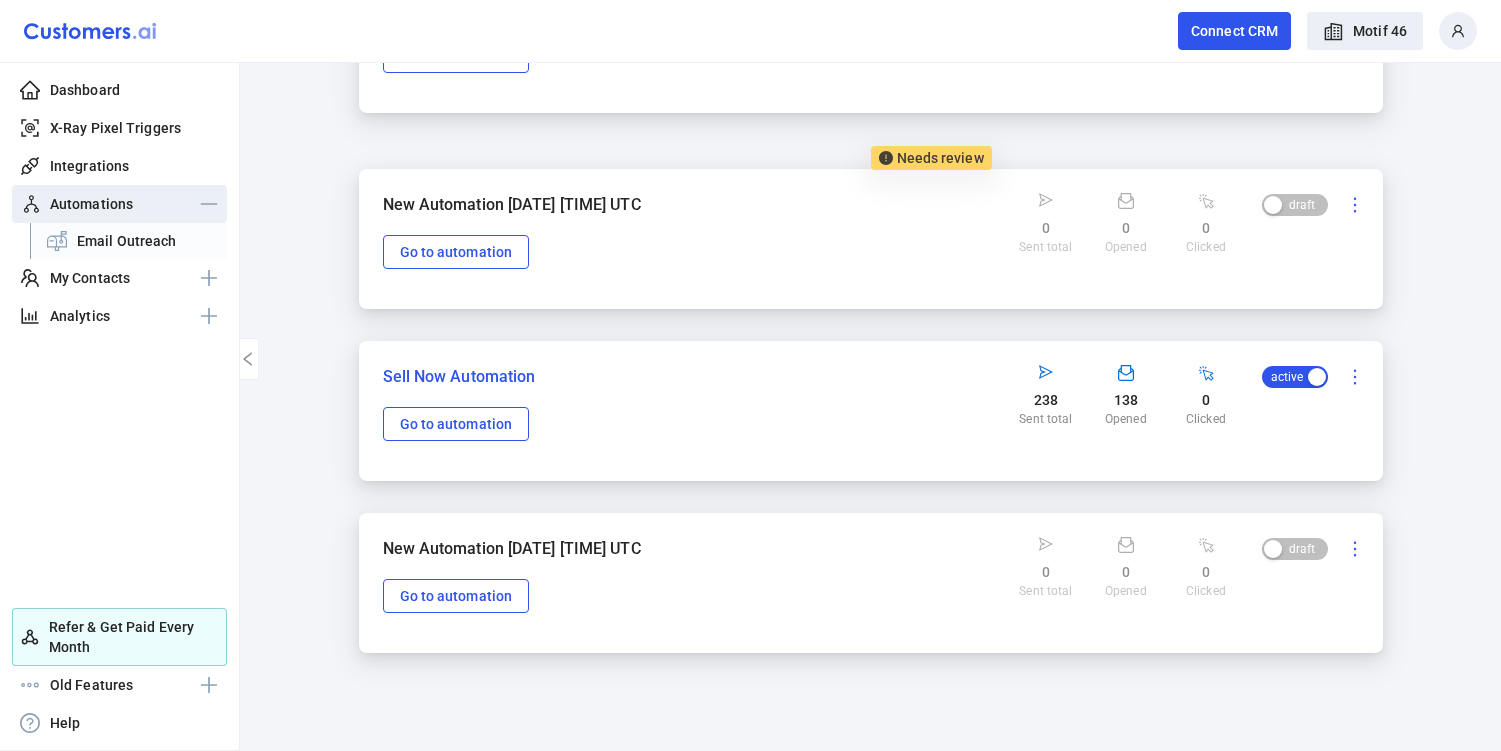 click on "Sell Now Automation" at bounding box center (417, 8) 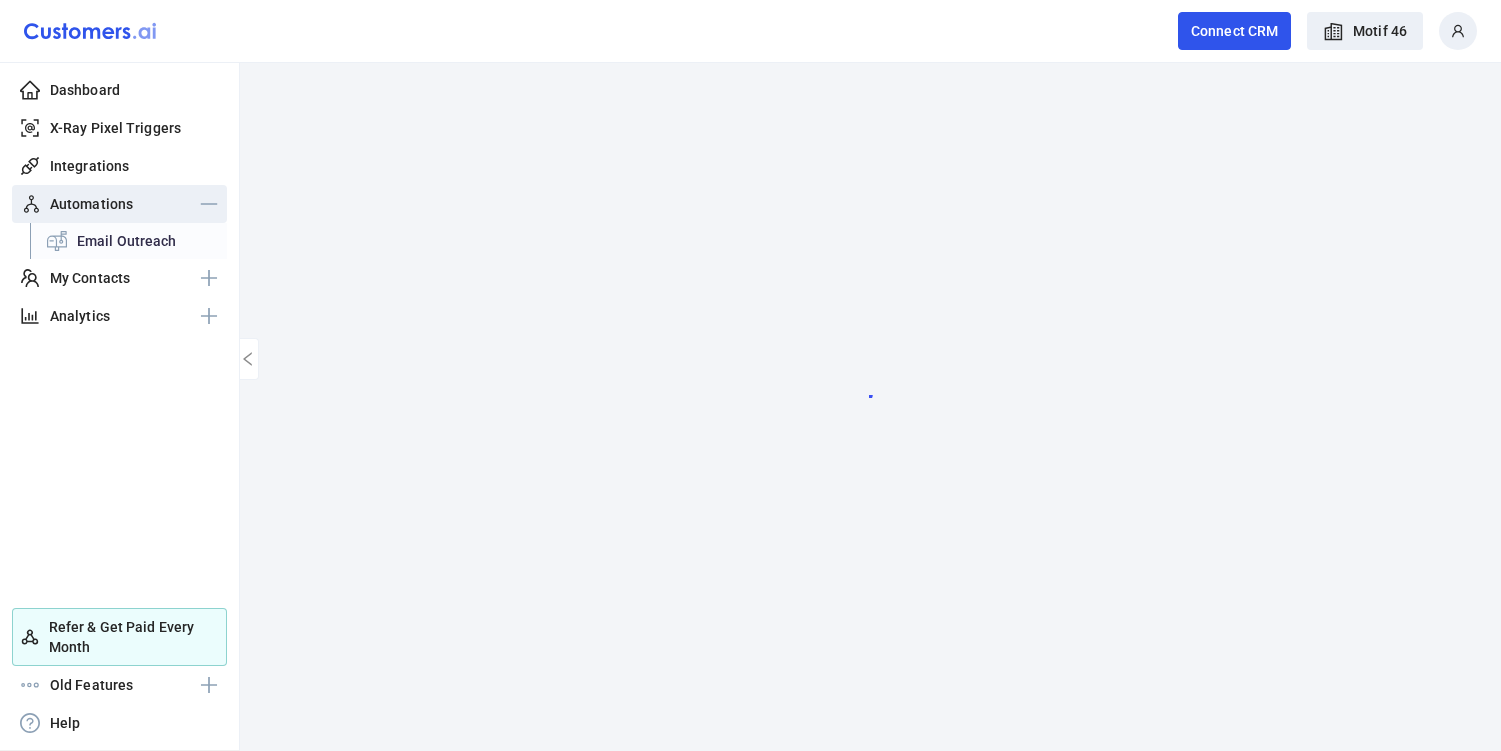 click on "Email Outreach" at bounding box center (128, 241) 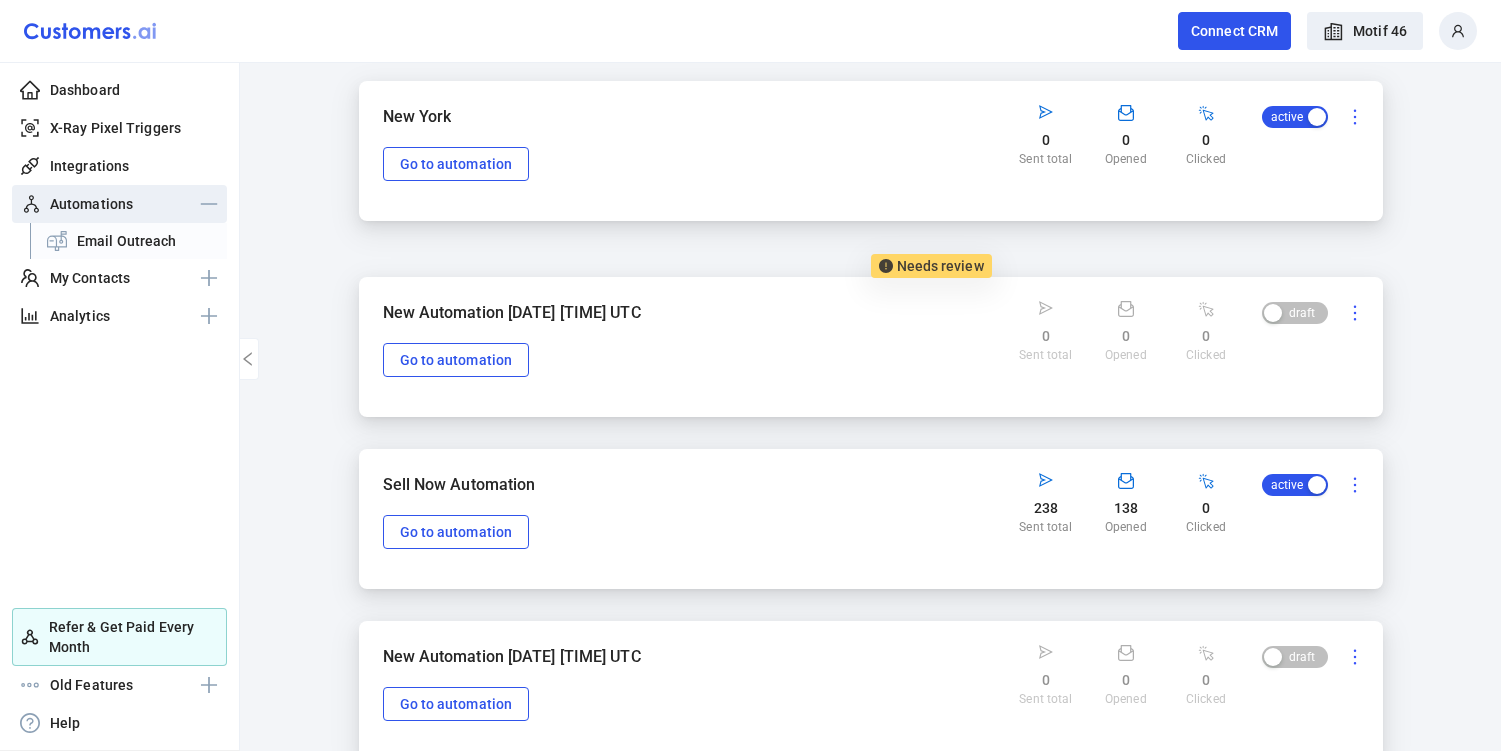 scroll, scrollTop: 356, scrollLeft: 0, axis: vertical 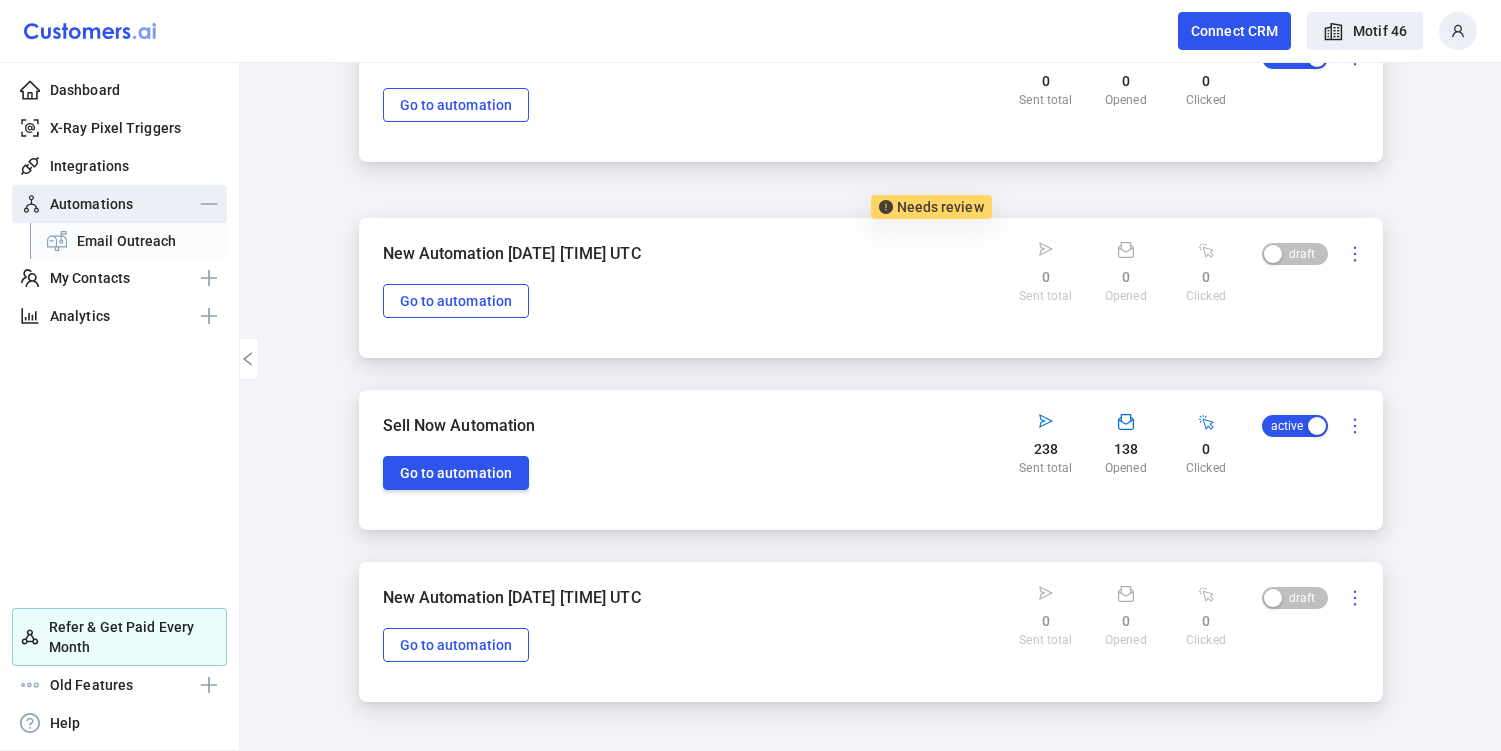 click on "Go to automation" at bounding box center (456, 105) 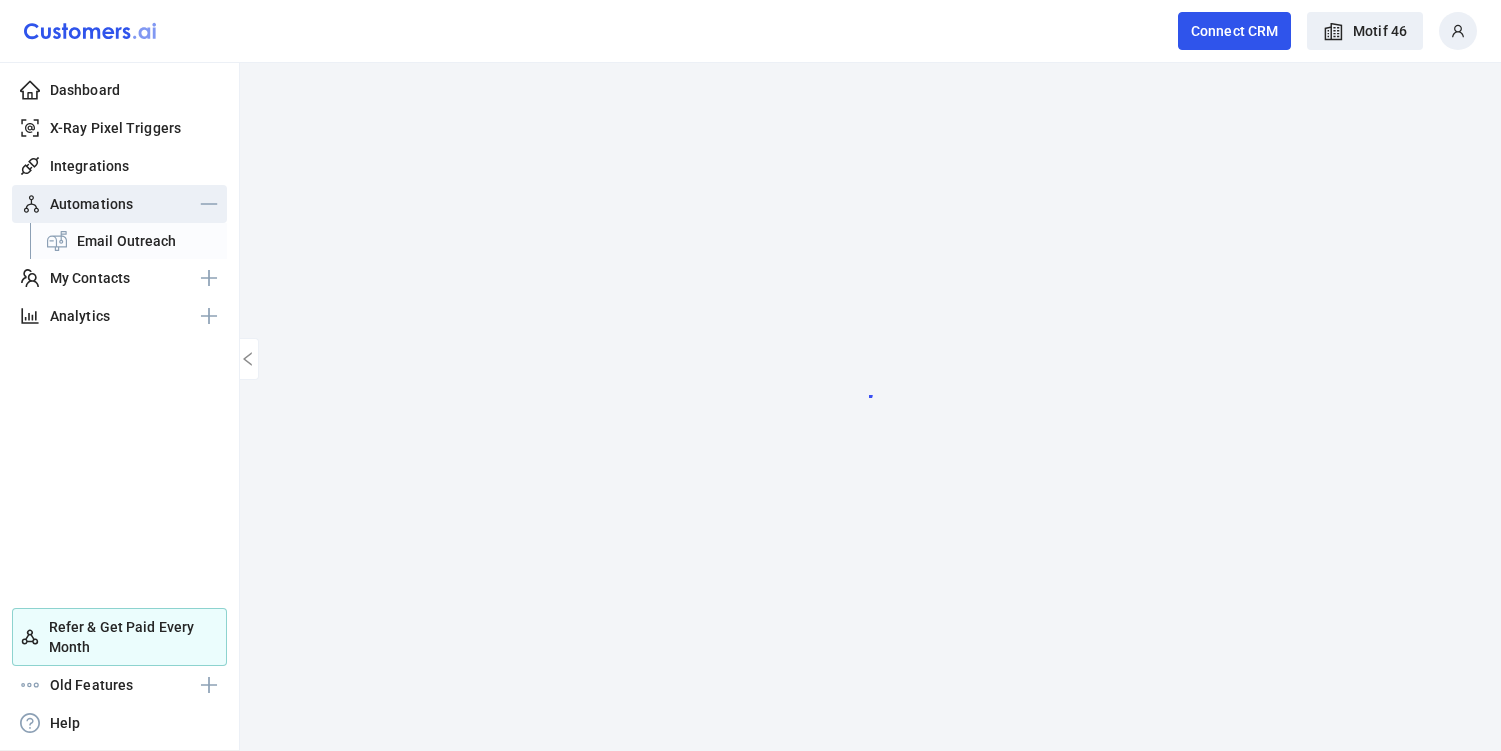 scroll, scrollTop: 0, scrollLeft: 0, axis: both 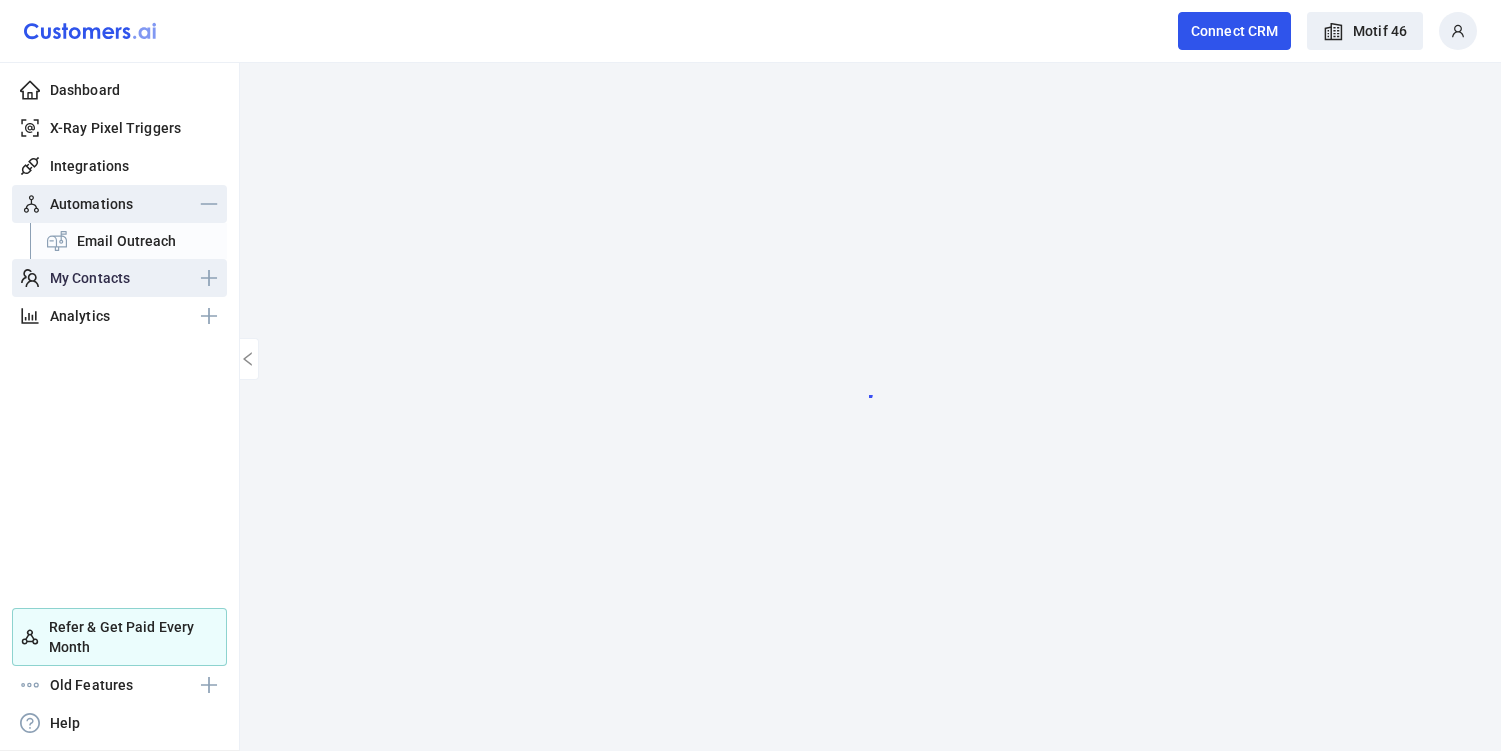 click on "My Contacts" at bounding box center (90, 278) 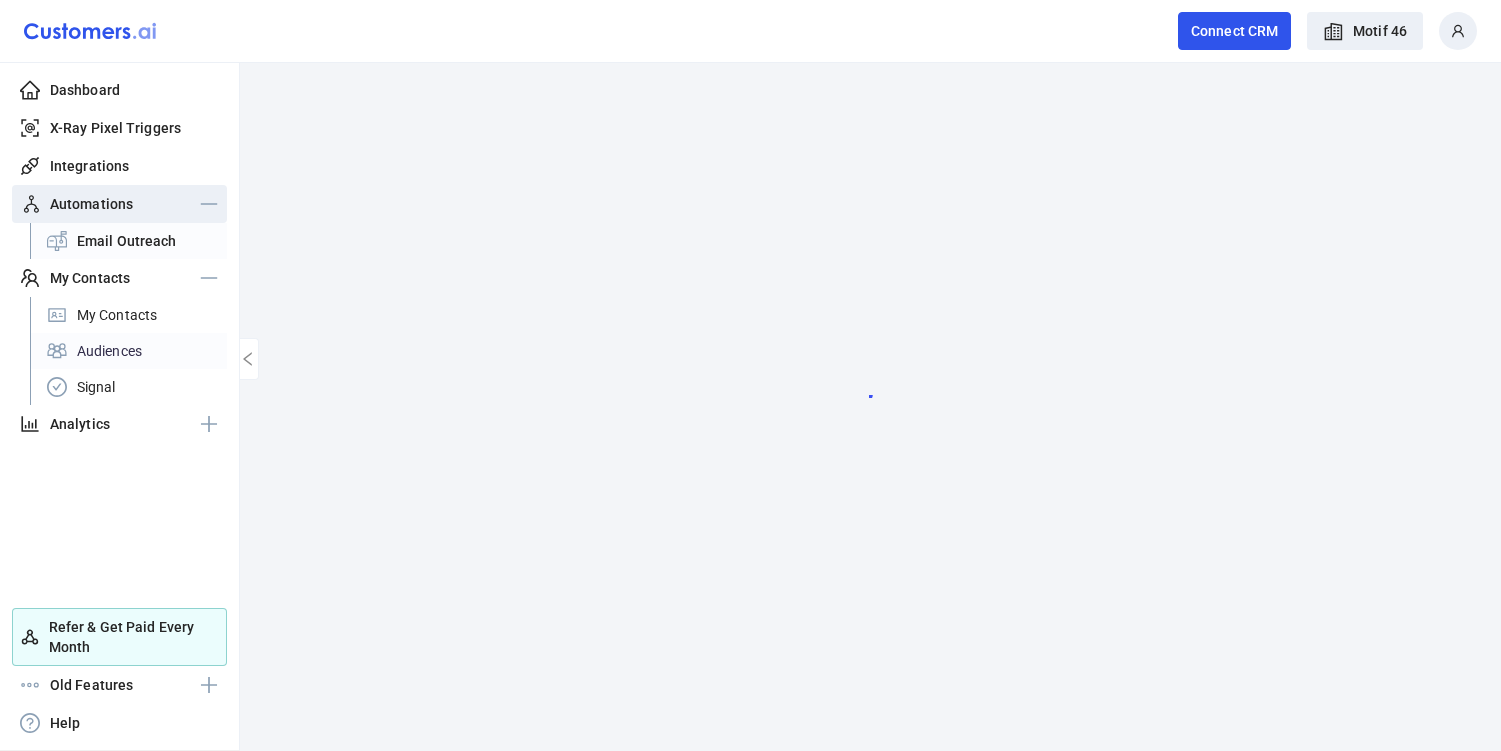 click on "Audiences" at bounding box center (128, 351) 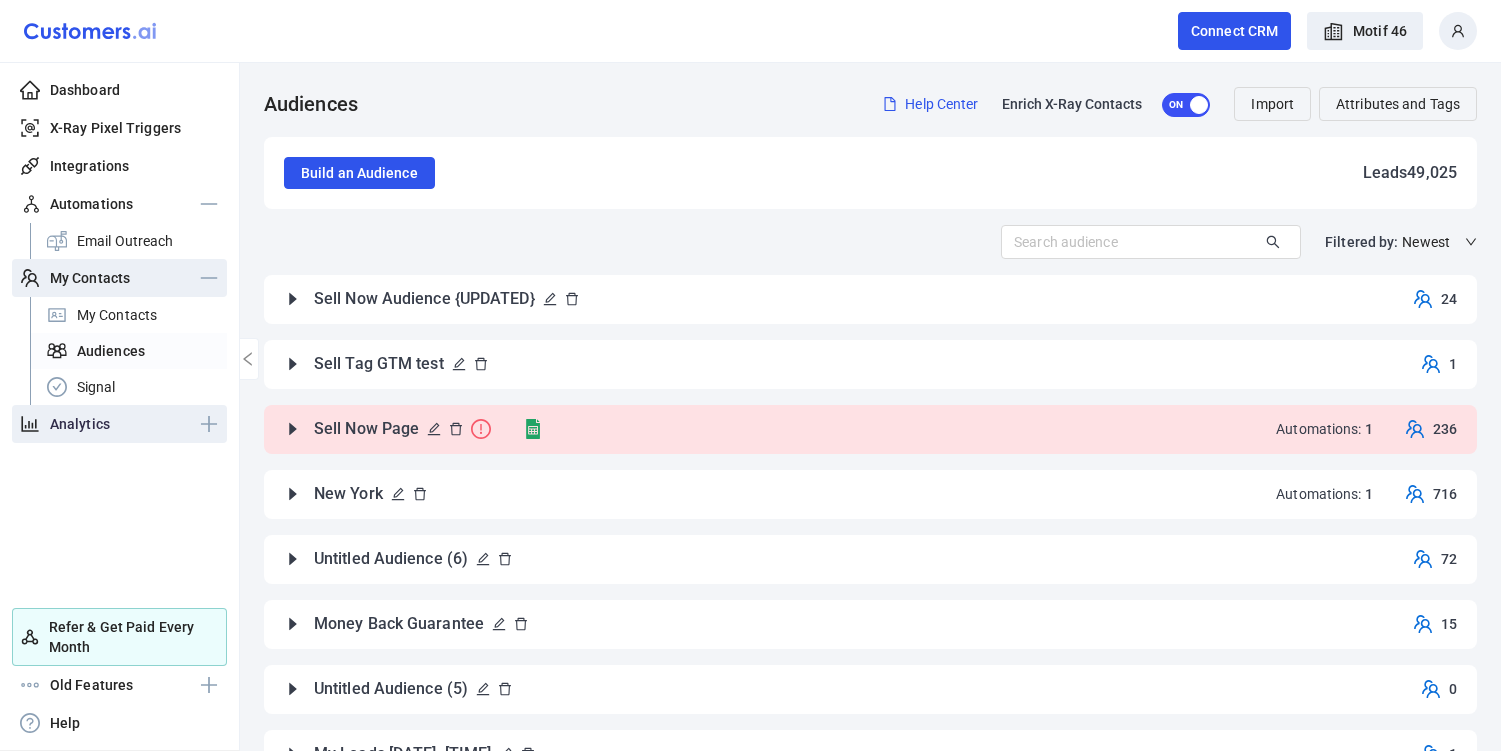 click on "Analytics" at bounding box center [80, 424] 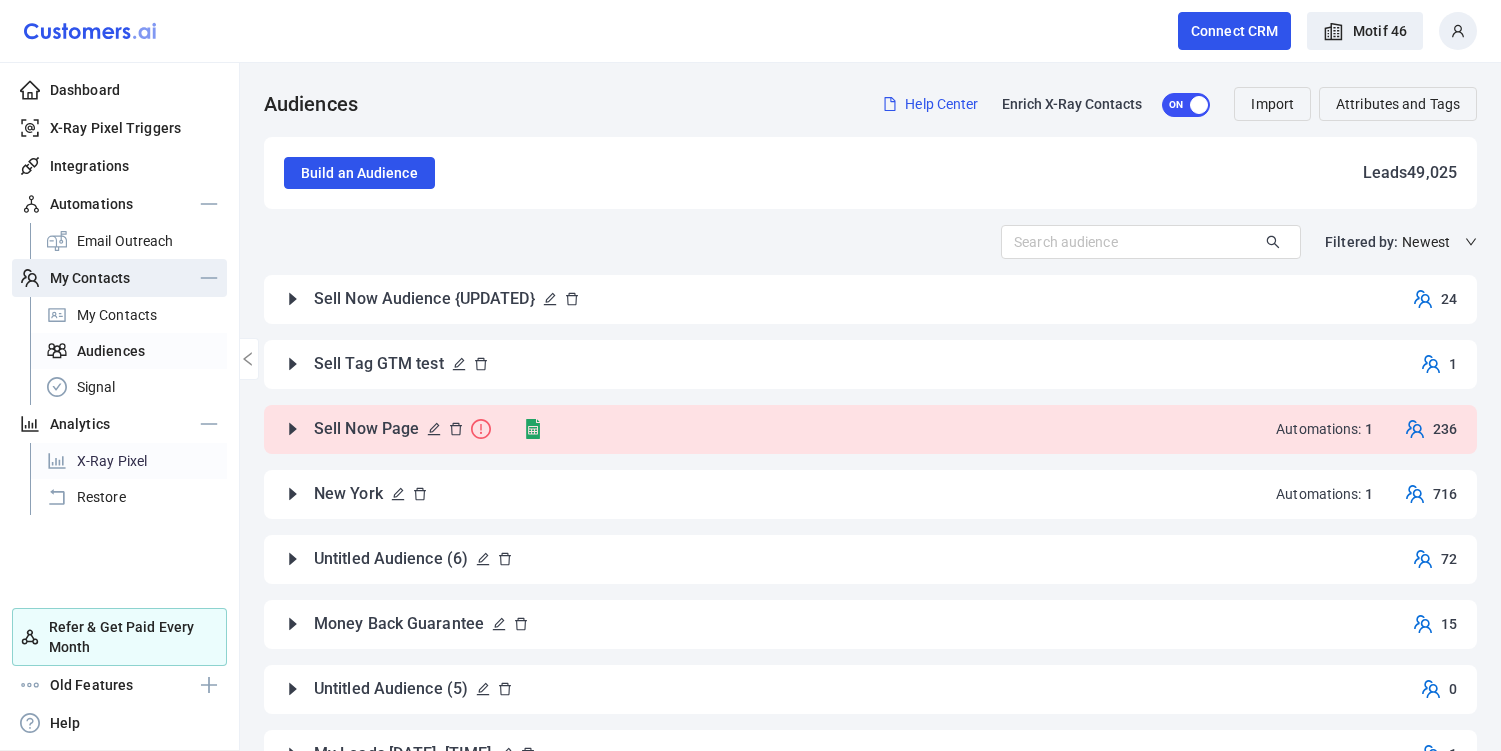 click on "X-Ray Pixel" at bounding box center [128, 461] 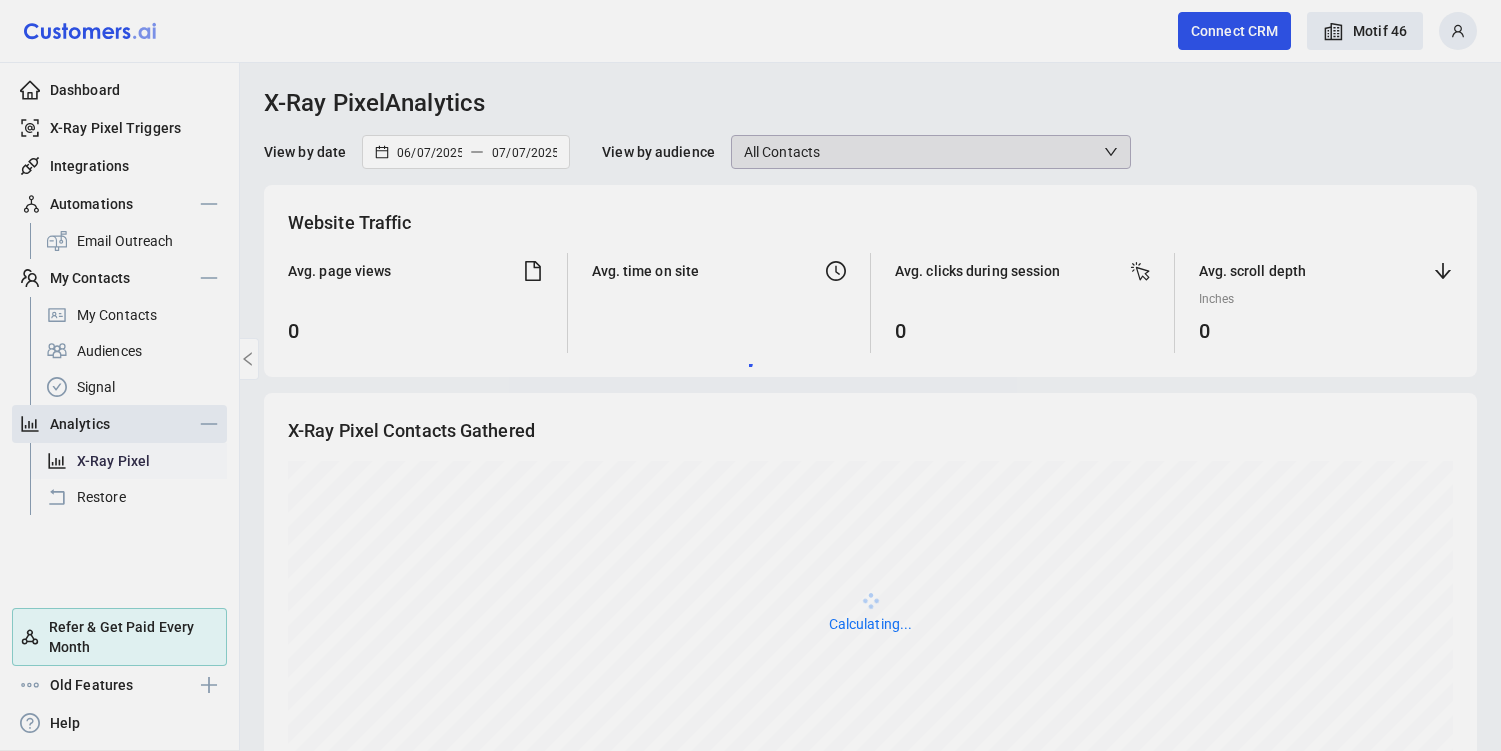 scroll, scrollTop: 999700, scrollLeft: 998835, axis: both 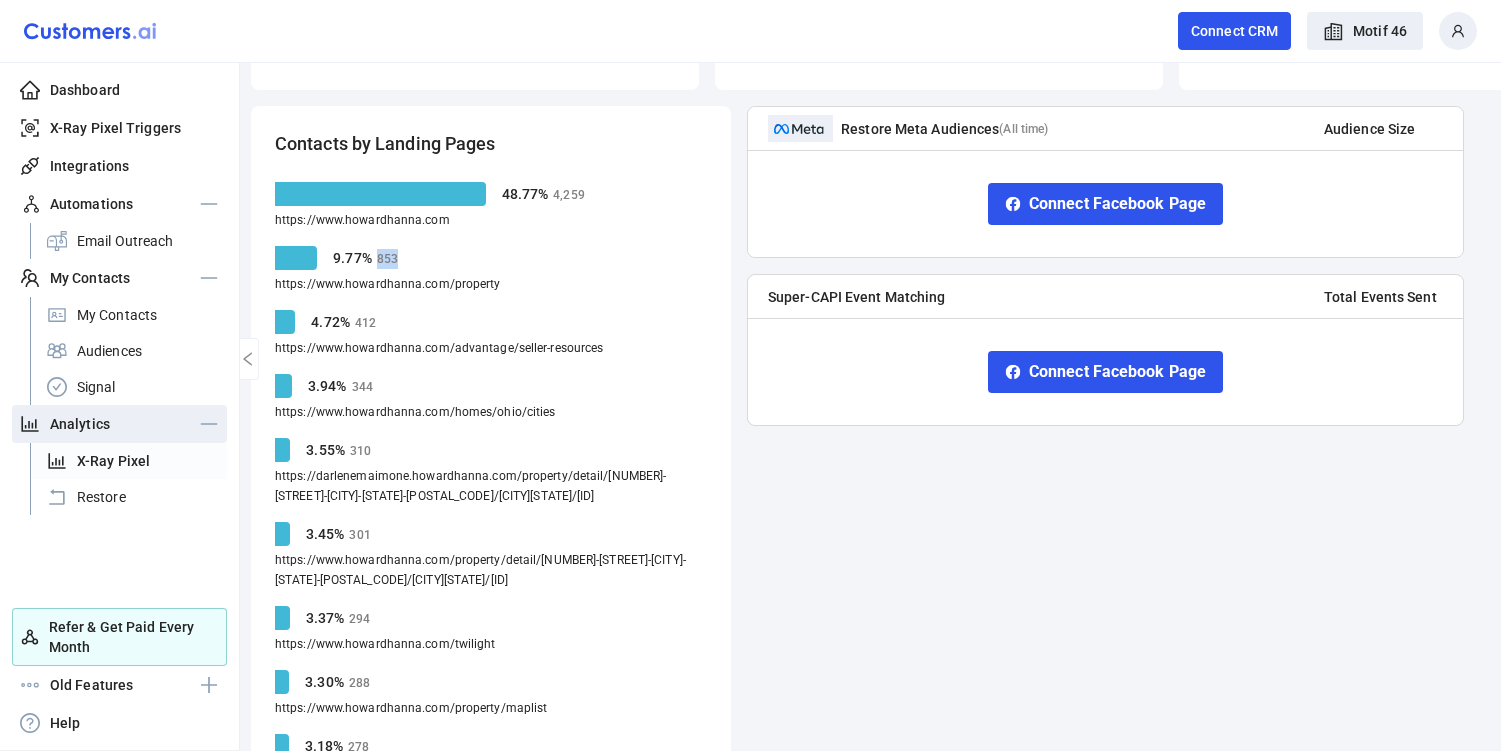 drag, startPoint x: 513, startPoint y: 286, endPoint x: 400, endPoint y: 240, distance: 122.0041 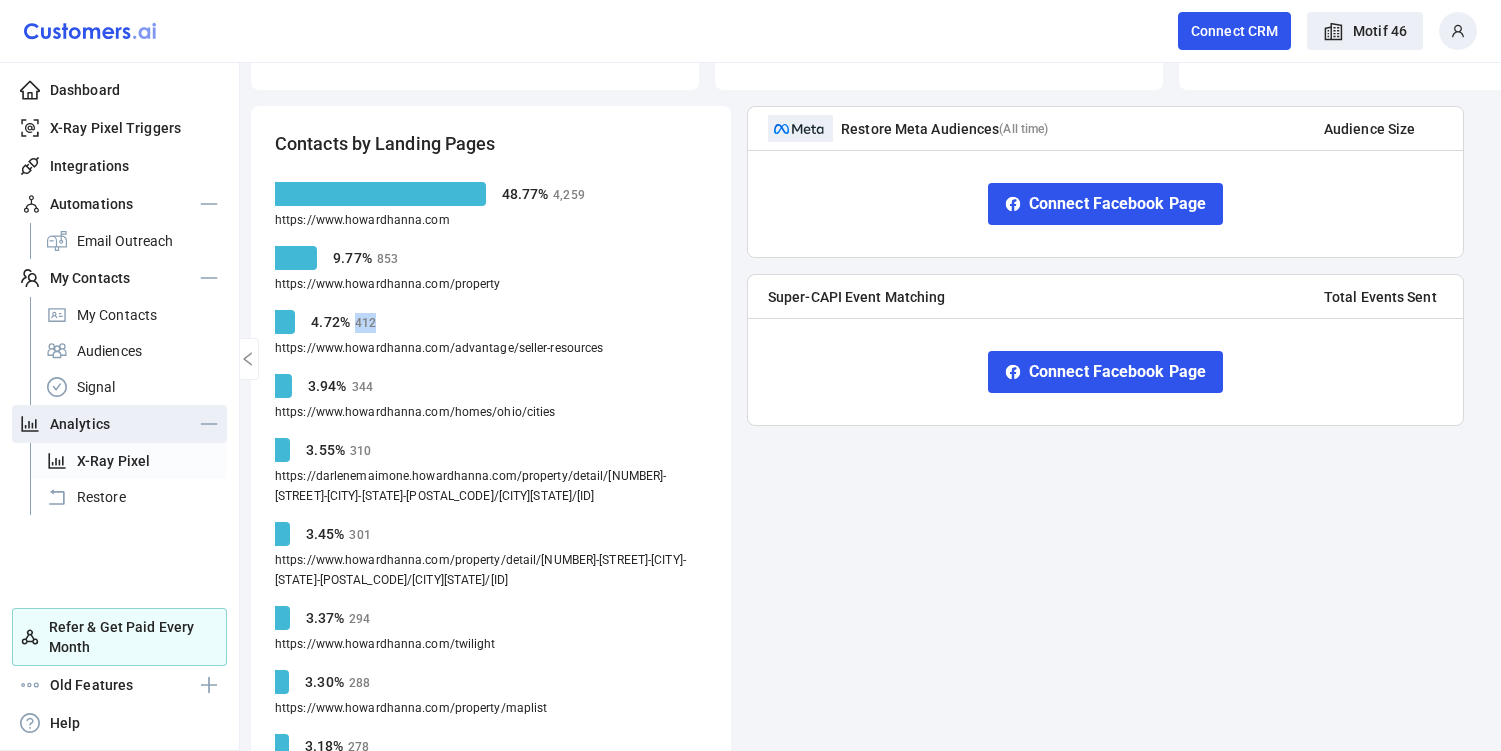 drag, startPoint x: 638, startPoint y: 361, endPoint x: 580, endPoint y: 306, distance: 79.93122 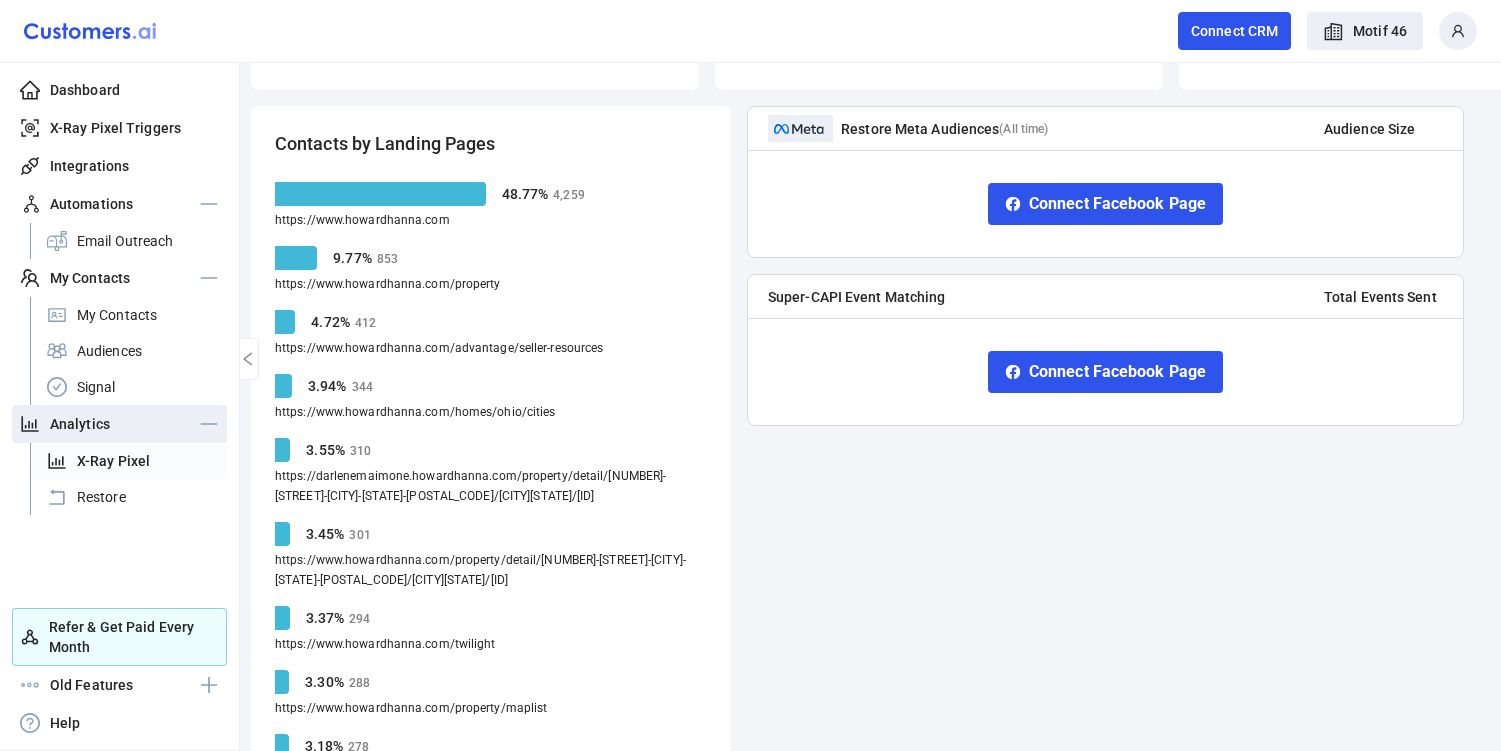 click on "https://www.howardhanna.com/advantage/seller-resources" at bounding box center (569, 195) 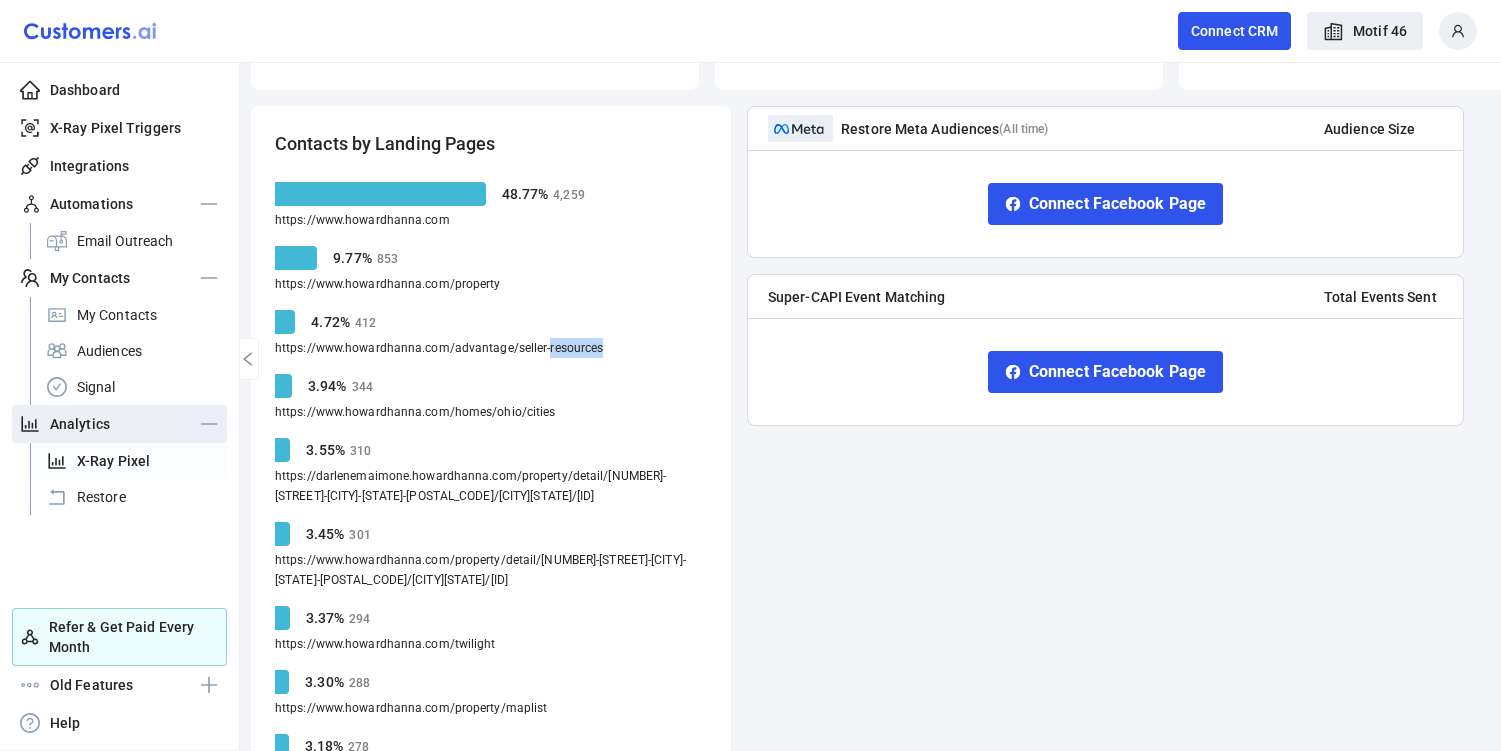 click on "https://www.howardhanna.com/advantage/seller-resources" at bounding box center (569, 195) 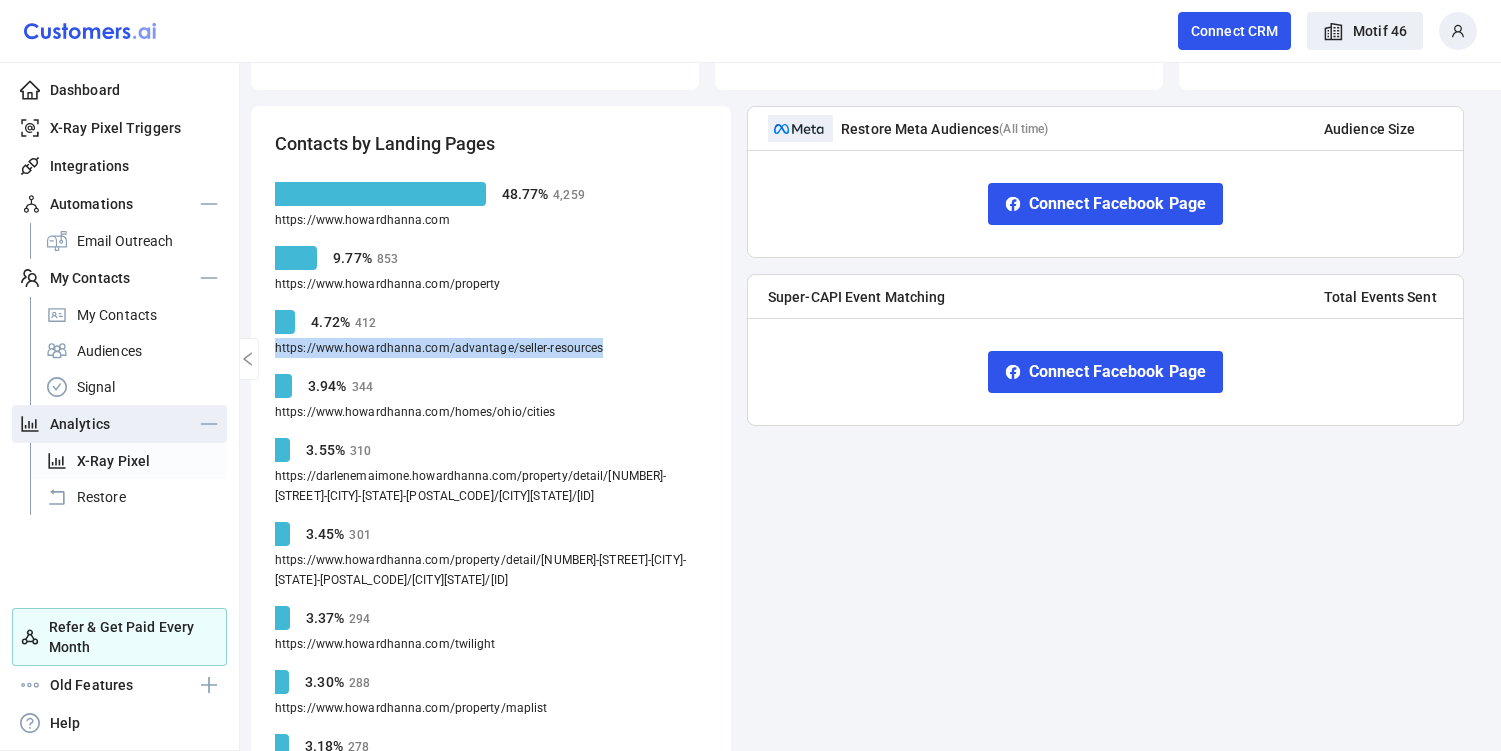 click on "https://www.howardhanna.com/advantage/seller-resources" at bounding box center [569, 195] 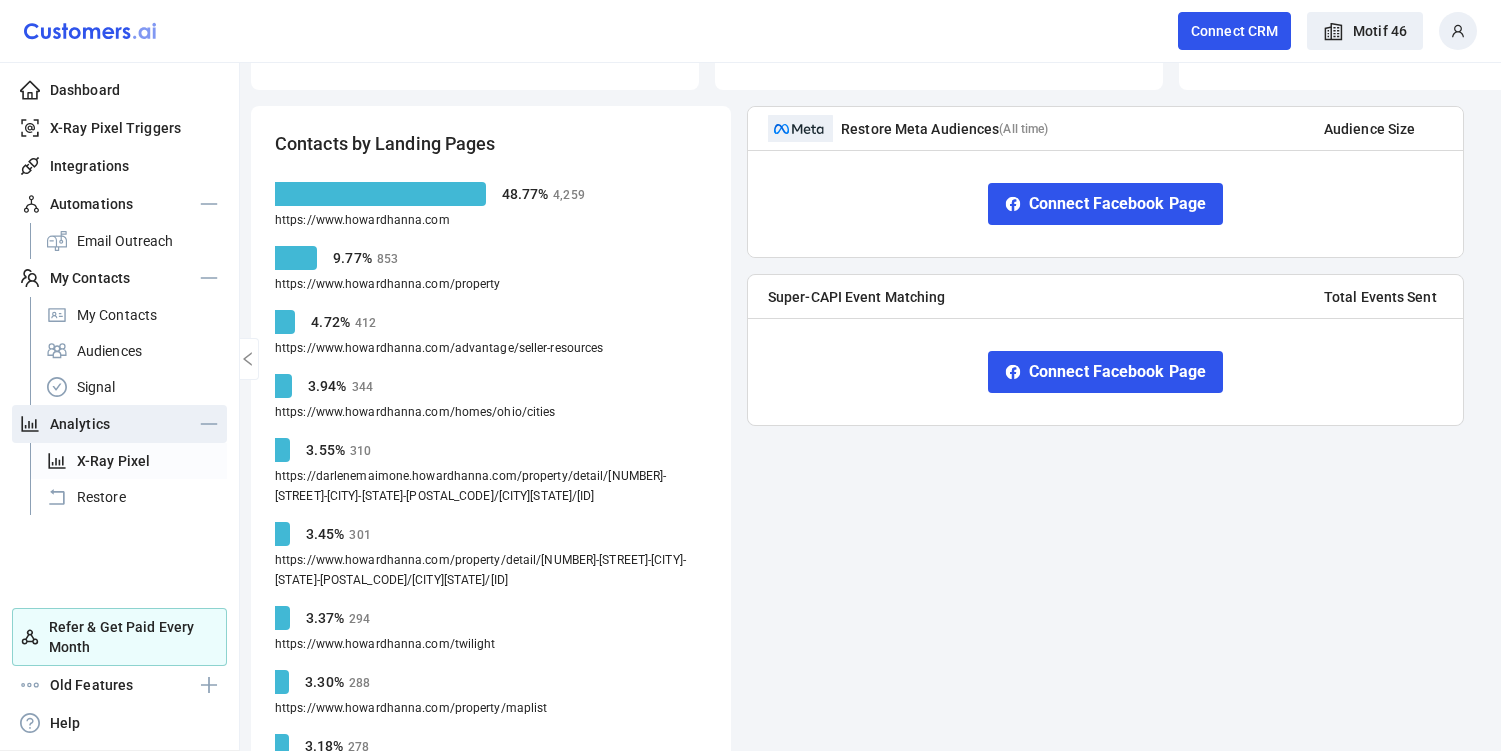 click on "[PERCENT] % [NUMBER] https://www.howardhanna.com [PERCENT] % [NUMBER] https://www.howardhanna.com/property [PERCENT] % [NUMBER] https://www.howardhanna.com/advantage/seller-resources [PERCENT] % [NUMBER] https://www.howardhanna.com/homes/ohio/cities [PERCENT] % [NUMBER] https://darlenemaimone.howardhanna.com/property/detail/[NUMBER]-[STREET]-[CITY]-[STATE]-[POSTAL_CODE]/[CITY][STATE]/[ID] [PERCENT] % [NUMBER] https://www.howardhanna.com/property/detail/[NUMBER]-[STREET]-[CITY]-[STATE]-[POSTAL_CODE]/[CITY][STATE]/[ID] [PERCENT] % [NUMBER] https://www.howardhanna.com/twilight [PERCENT] % [NUMBER] https://www.howardhanna.com/property/maplist [PERCENT] % [NUMBER] https://www.howardhanna.com/property/makeanoffer [PERCENT] % [NUMBER] https://www.howardhanna.com/homes/pennsylvania/cities [PERCENT] % [NUMBER] https://www.howardhanna.com/homes/new-york/cities [PERCENT] % [NUMBER] https://www.howardhanna.com/property/detail/[NUMBER]-[STREET]-[CITY]-[STATE]-[POSTAL_CODE]/[STATE_NAME]/[ID] [PERCENT] % [NUMBER] https://www.howardhanna.com/homes/new-york/rochester [PERCENT] % [NUMBER] https://www.howardhanna.com/property/detail/[NUMBER]-[STREET]-[CITY]-[STATE]-[POSTAL_CODE]/[STATE_NAME]/[ID] [PERCENT] %" at bounding box center (491, 694) 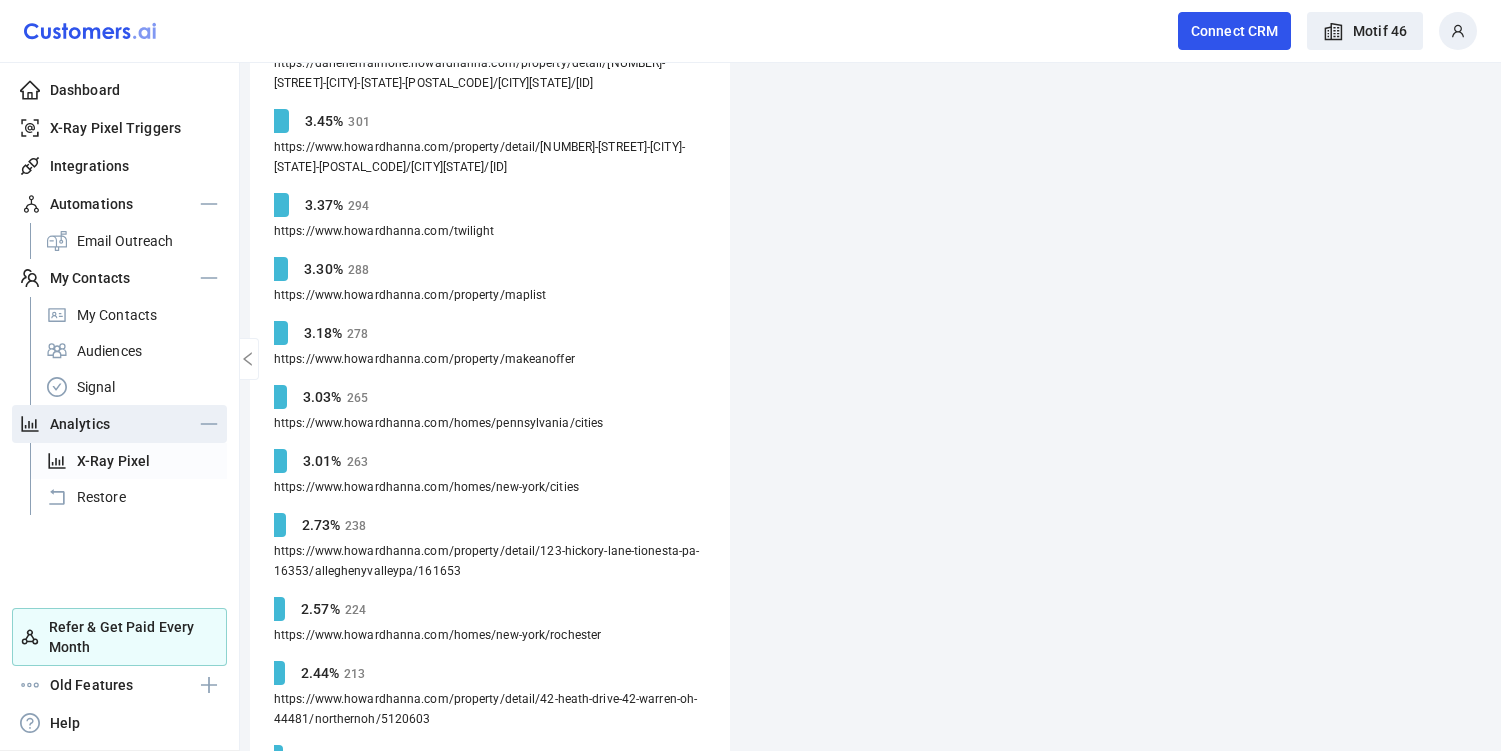 scroll, scrollTop: 1814, scrollLeft: 14, axis: both 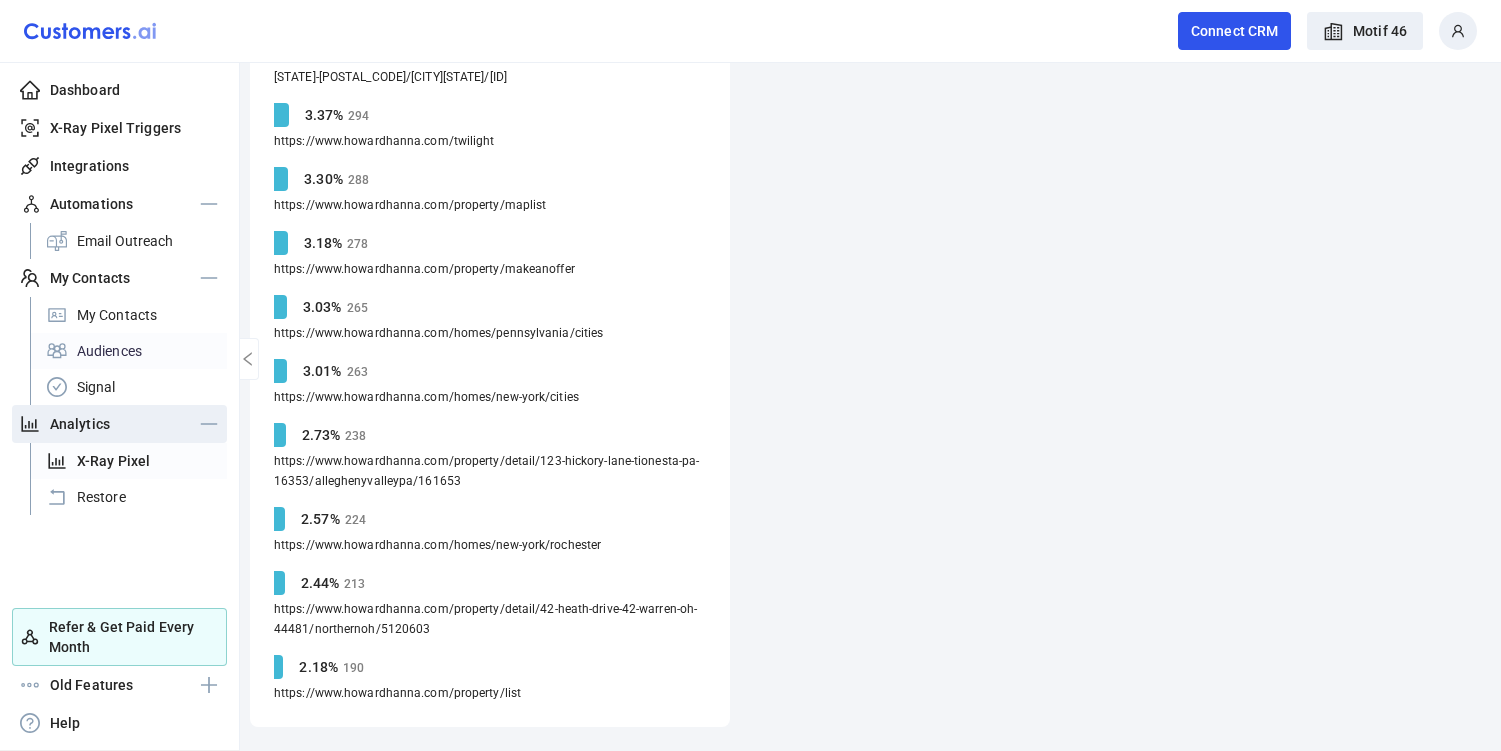 click on "Audiences" at bounding box center (128, 351) 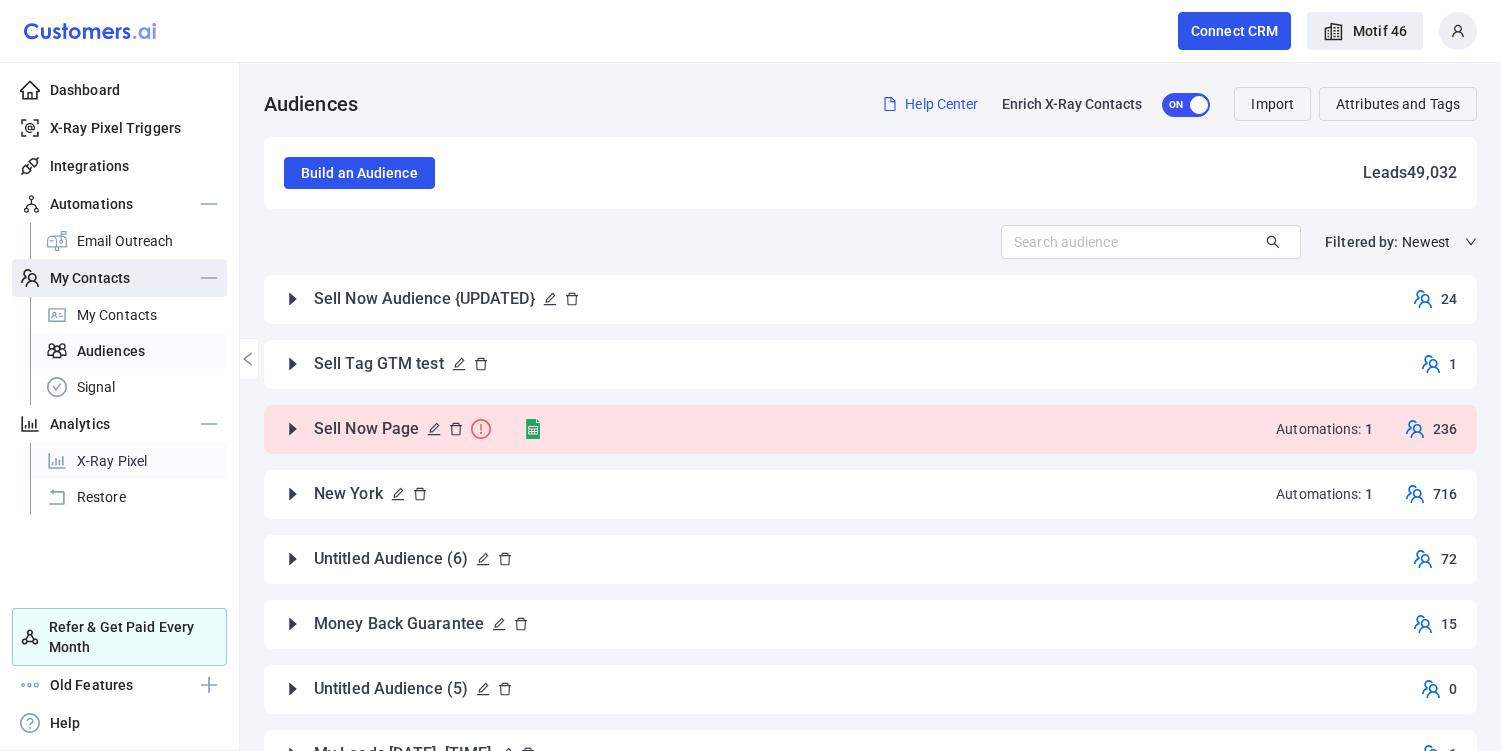 click on "X-Ray Pixel" at bounding box center [128, 461] 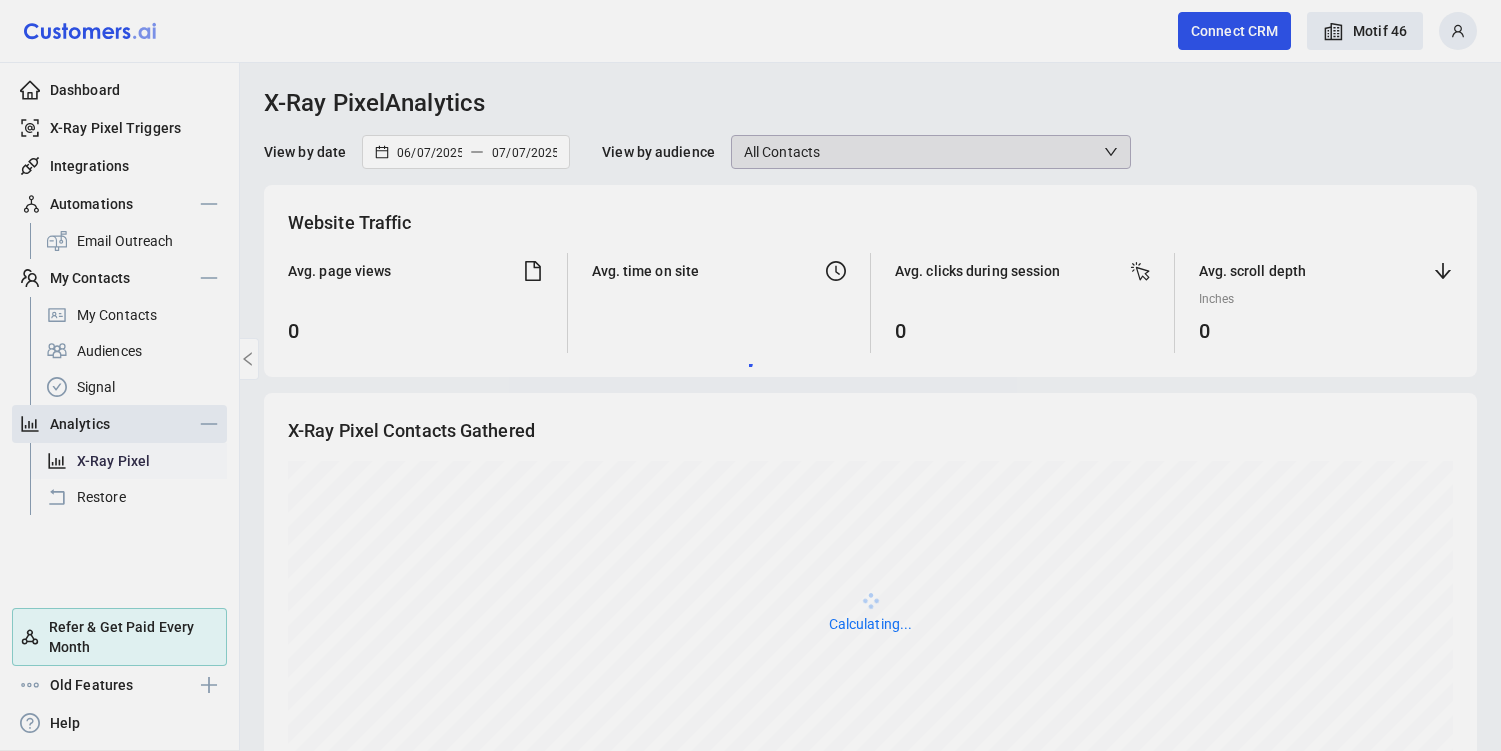 scroll, scrollTop: 999700, scrollLeft: 998835, axis: both 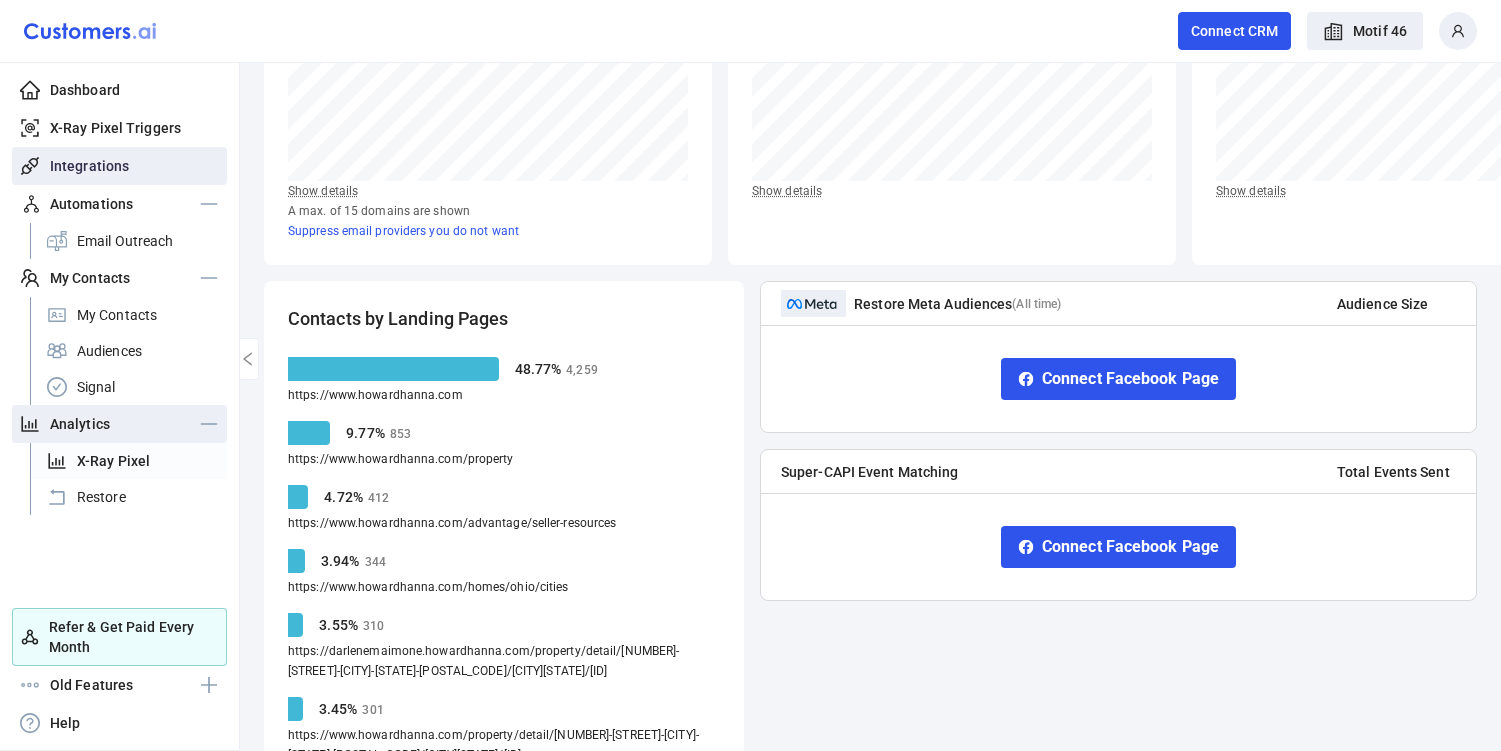click on "Integrations" at bounding box center [89, 166] 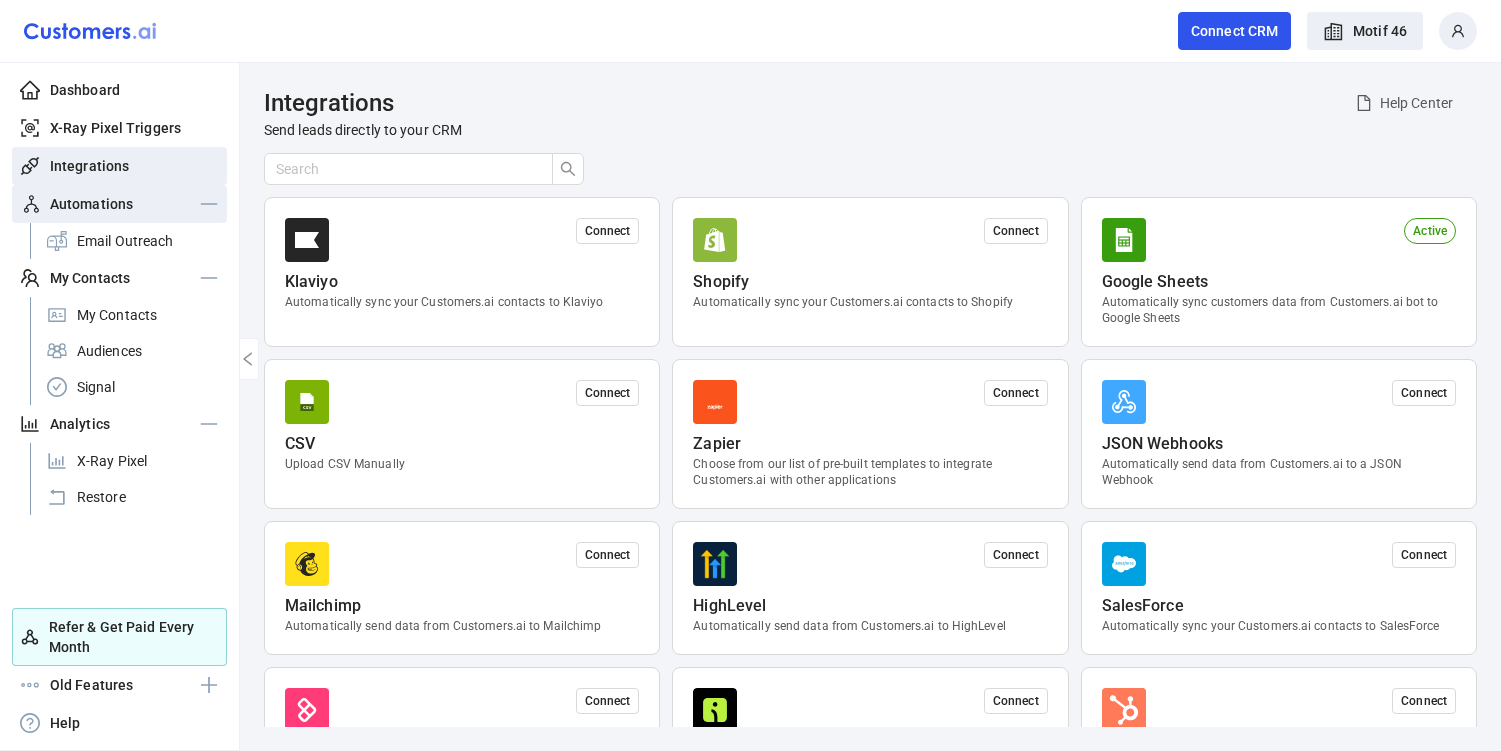 click on "Automations" at bounding box center (119, 204) 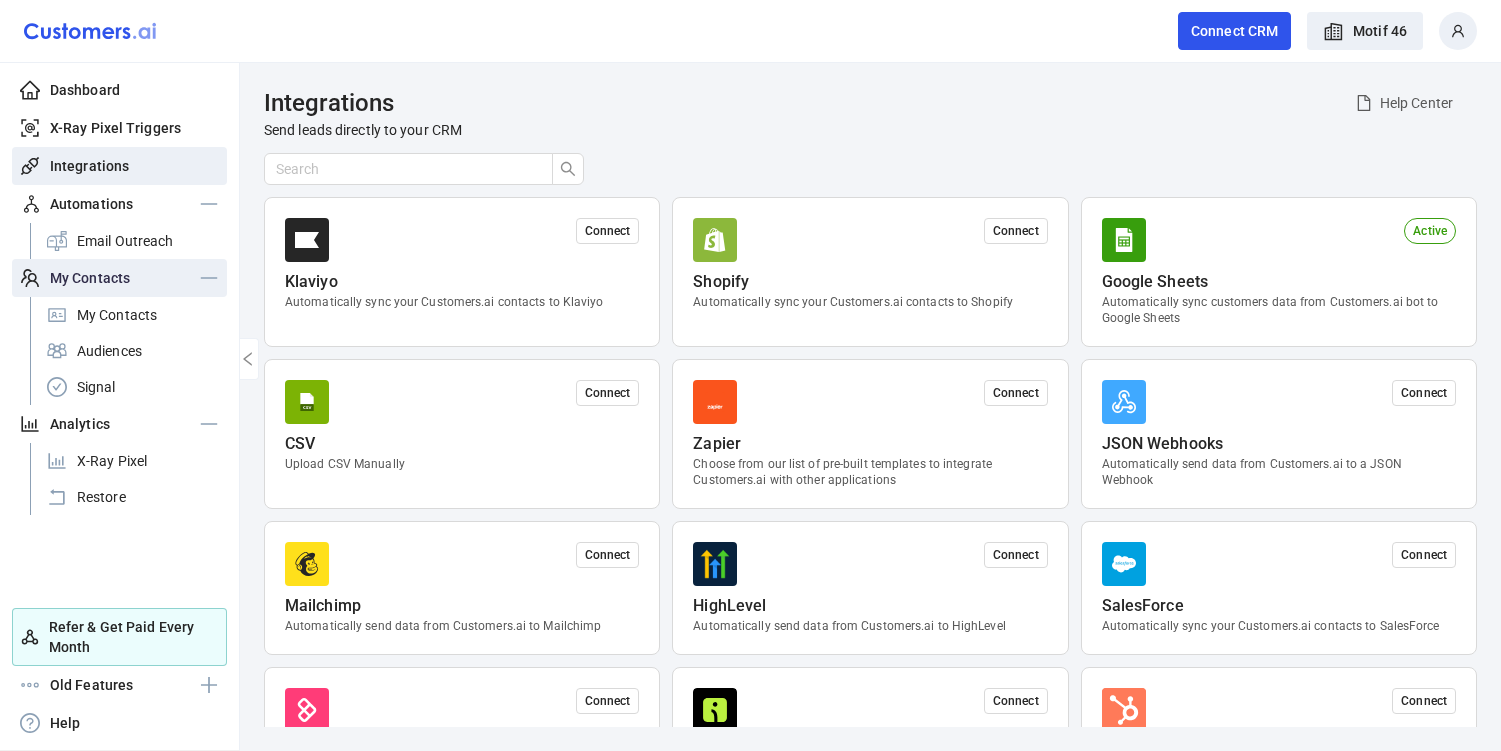 click on "My Contacts" at bounding box center (90, 278) 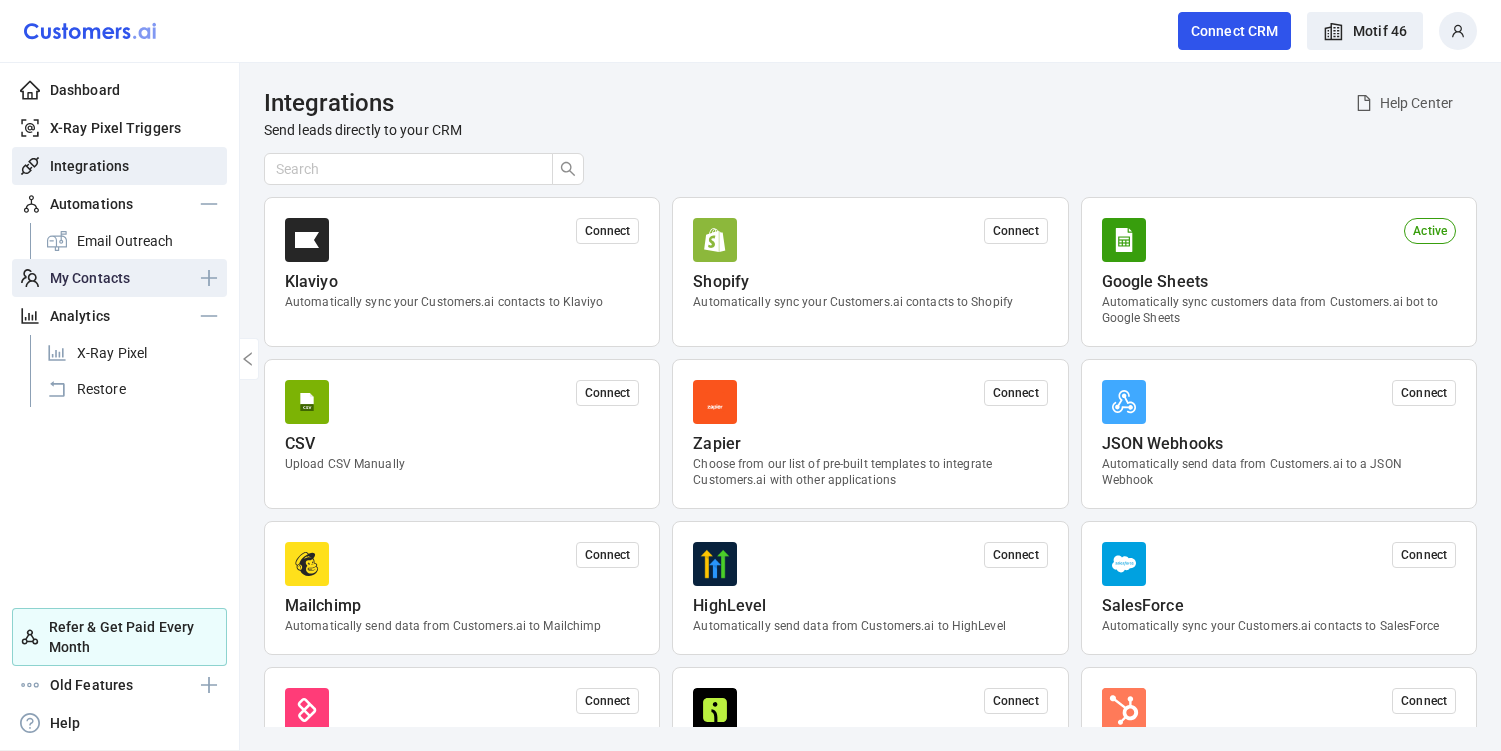 click on "My Contacts" at bounding box center [90, 278] 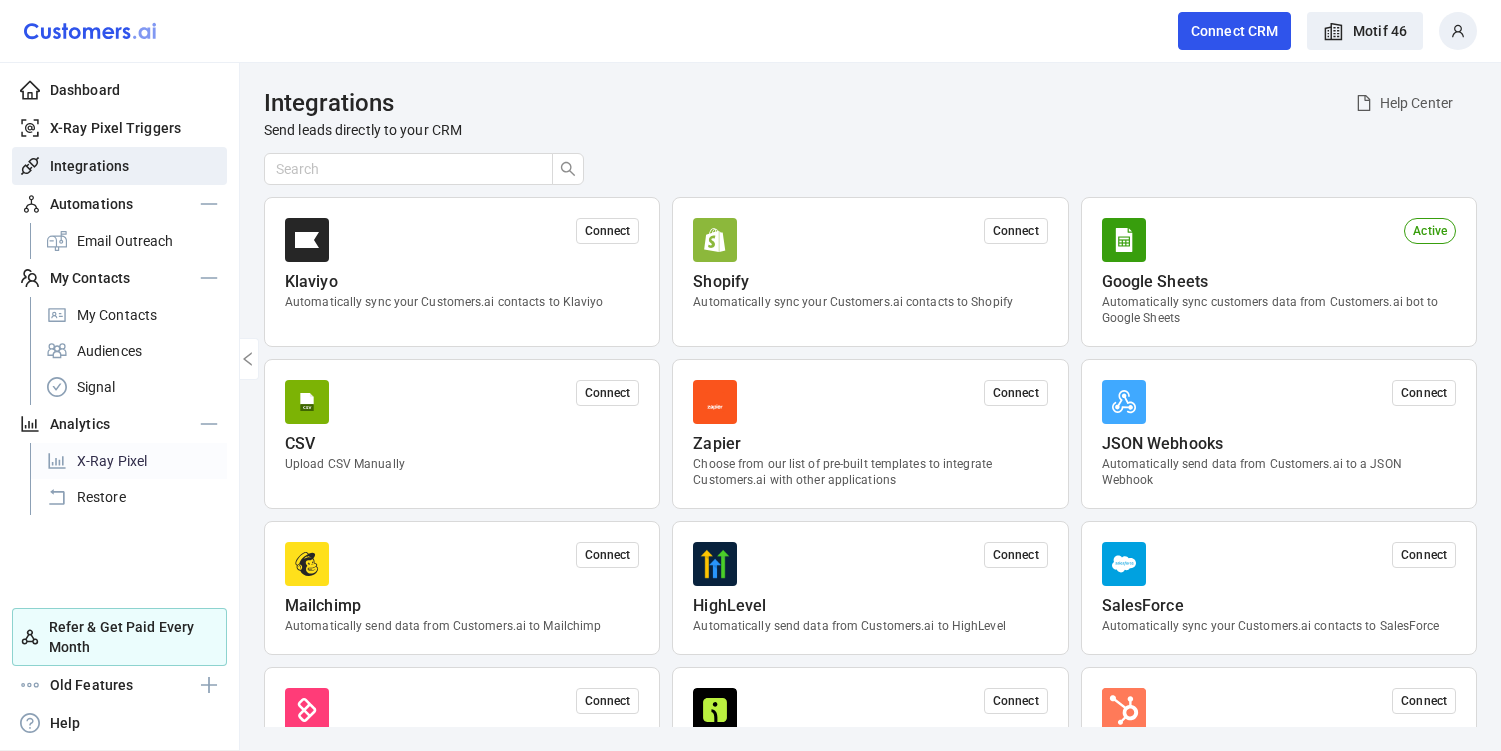 click on "X-Ray Pixel" at bounding box center (128, 461) 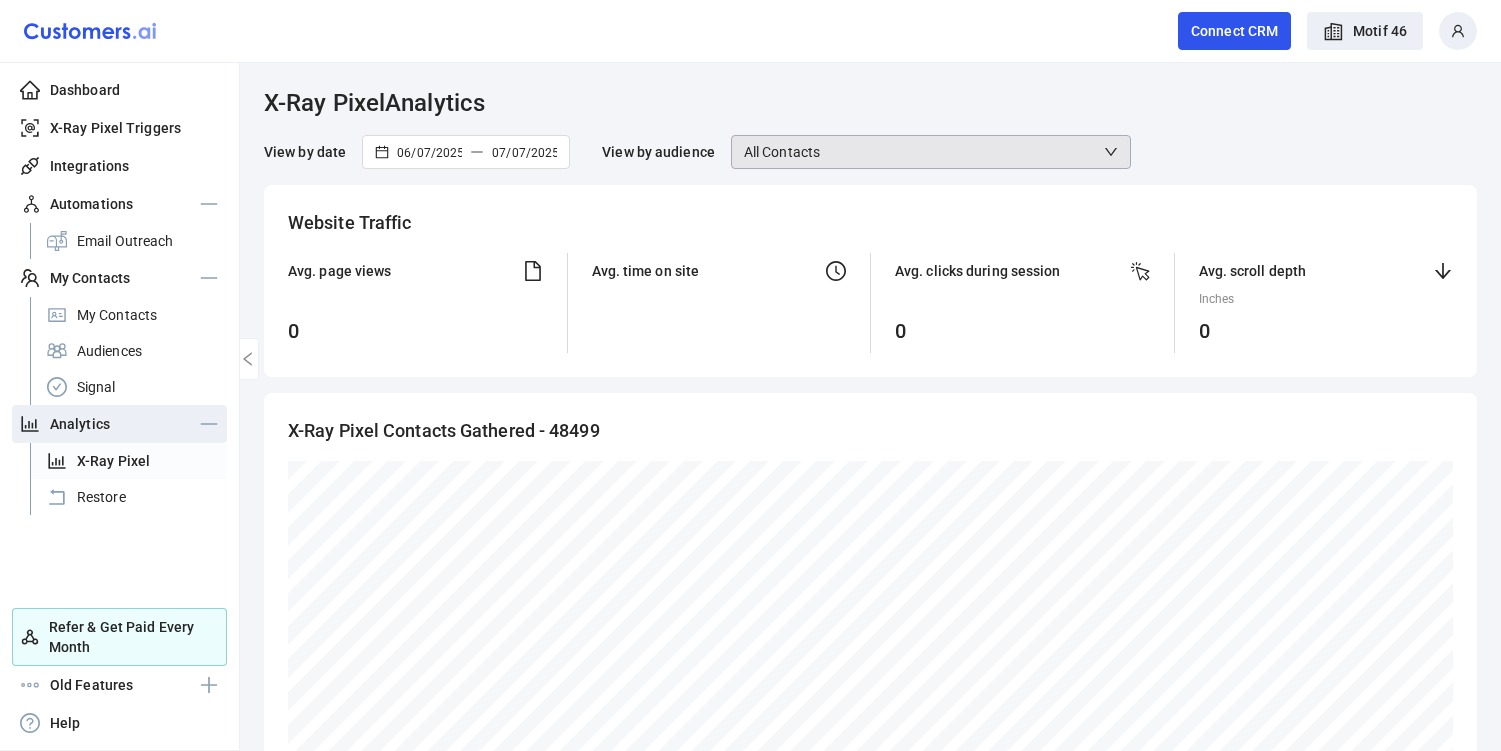scroll, scrollTop: 999700, scrollLeft: 998835, axis: both 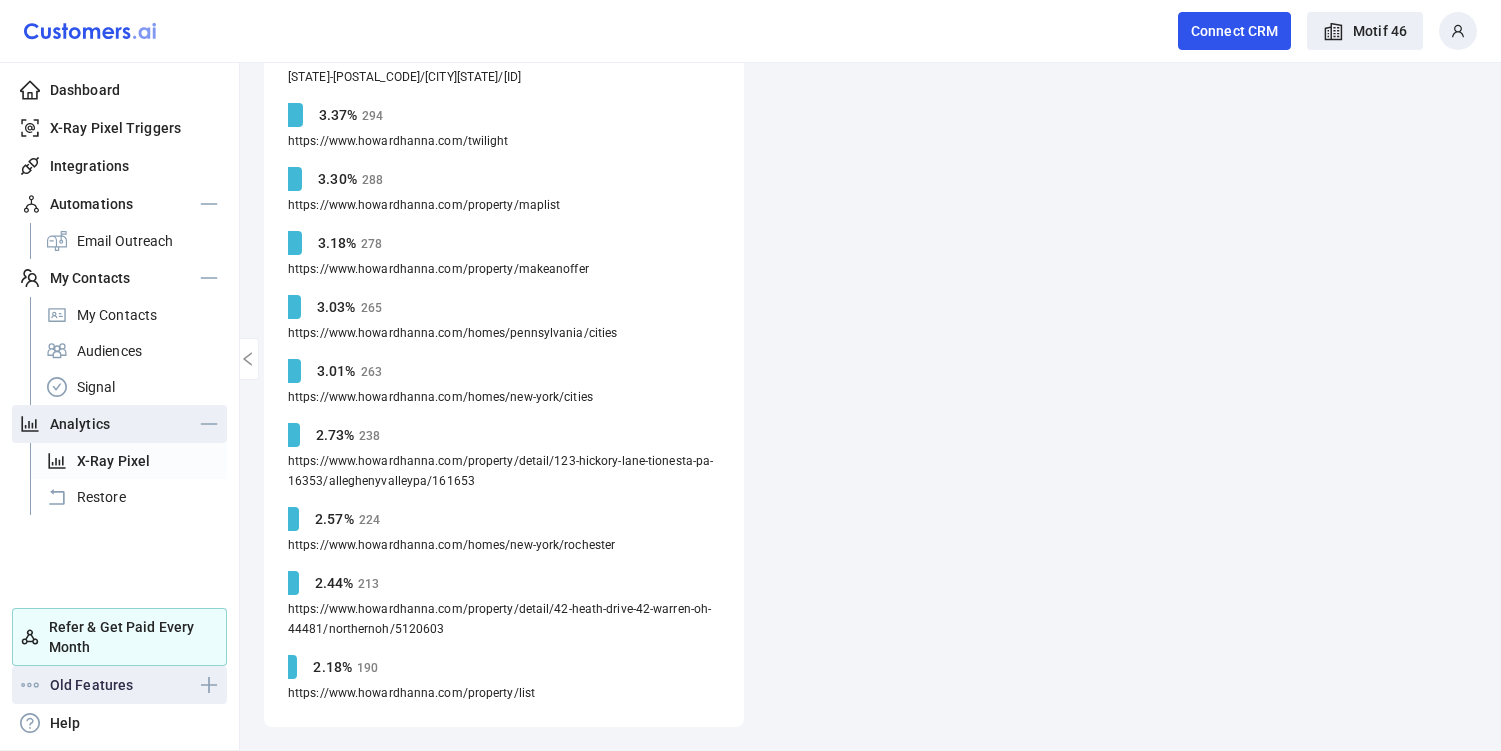 click on "Old Features" at bounding box center [91, 685] 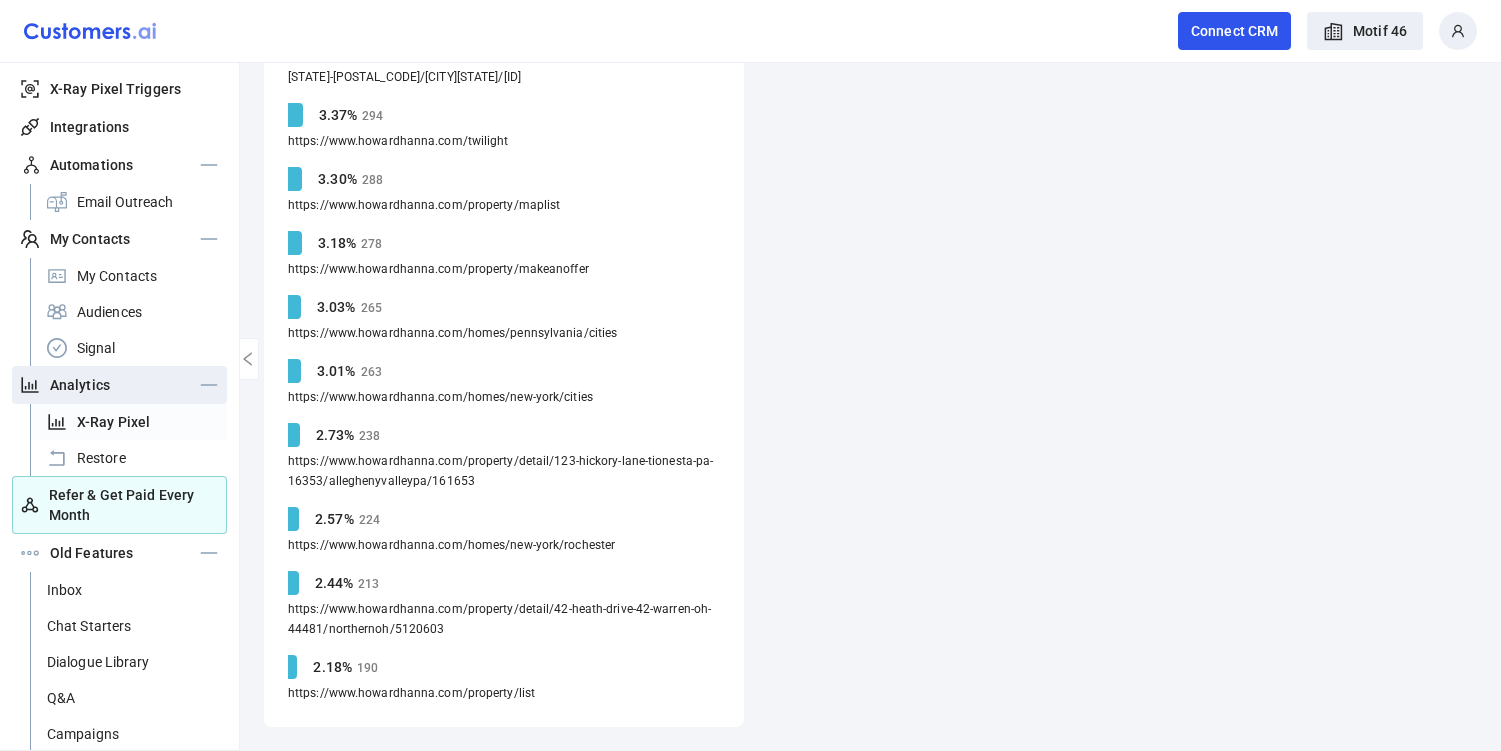 scroll, scrollTop: 23, scrollLeft: 0, axis: vertical 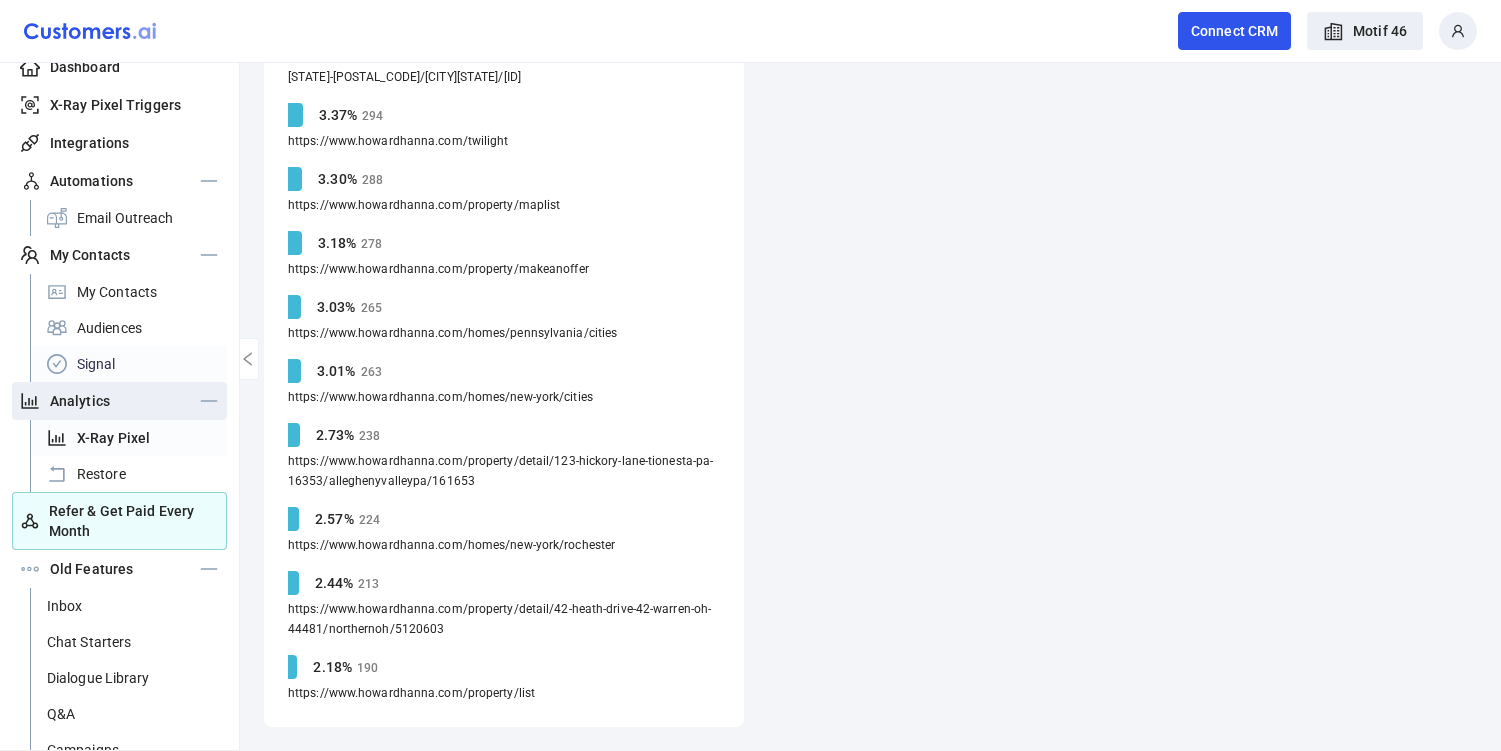 click on "Signal" at bounding box center [128, 364] 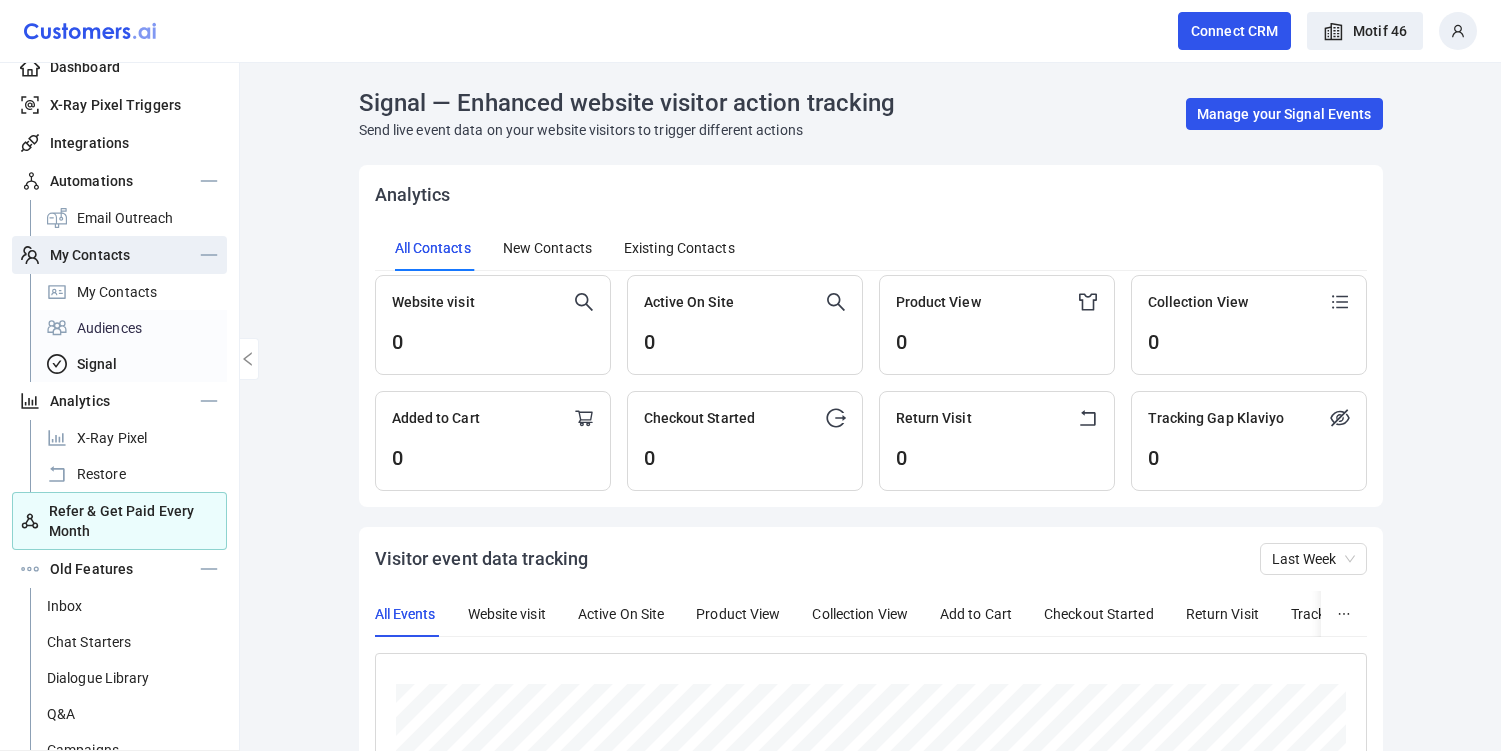 scroll, scrollTop: 999650, scrollLeft: 999010, axis: both 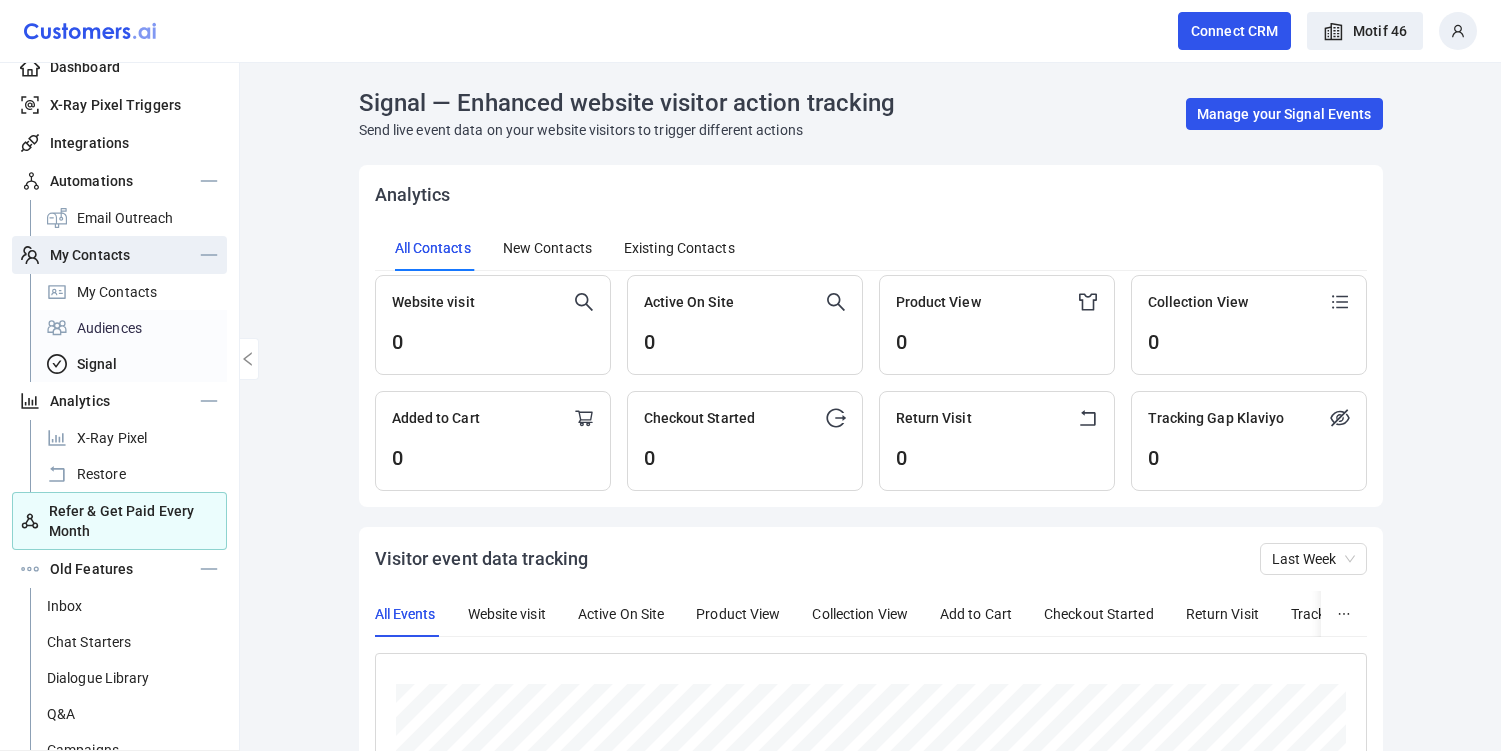 click on "Audiences" at bounding box center (128, 328) 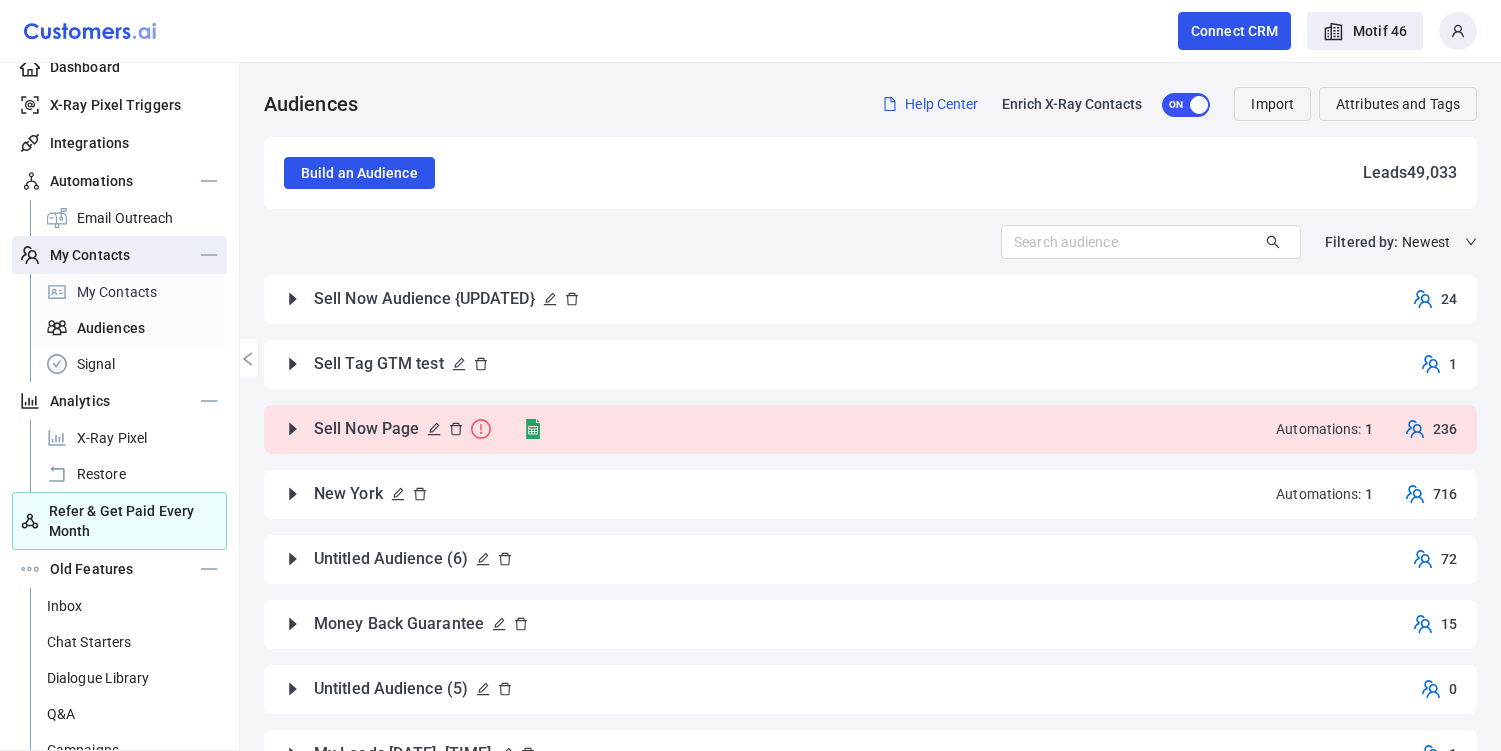 click on "My Contacts" at bounding box center (128, 292) 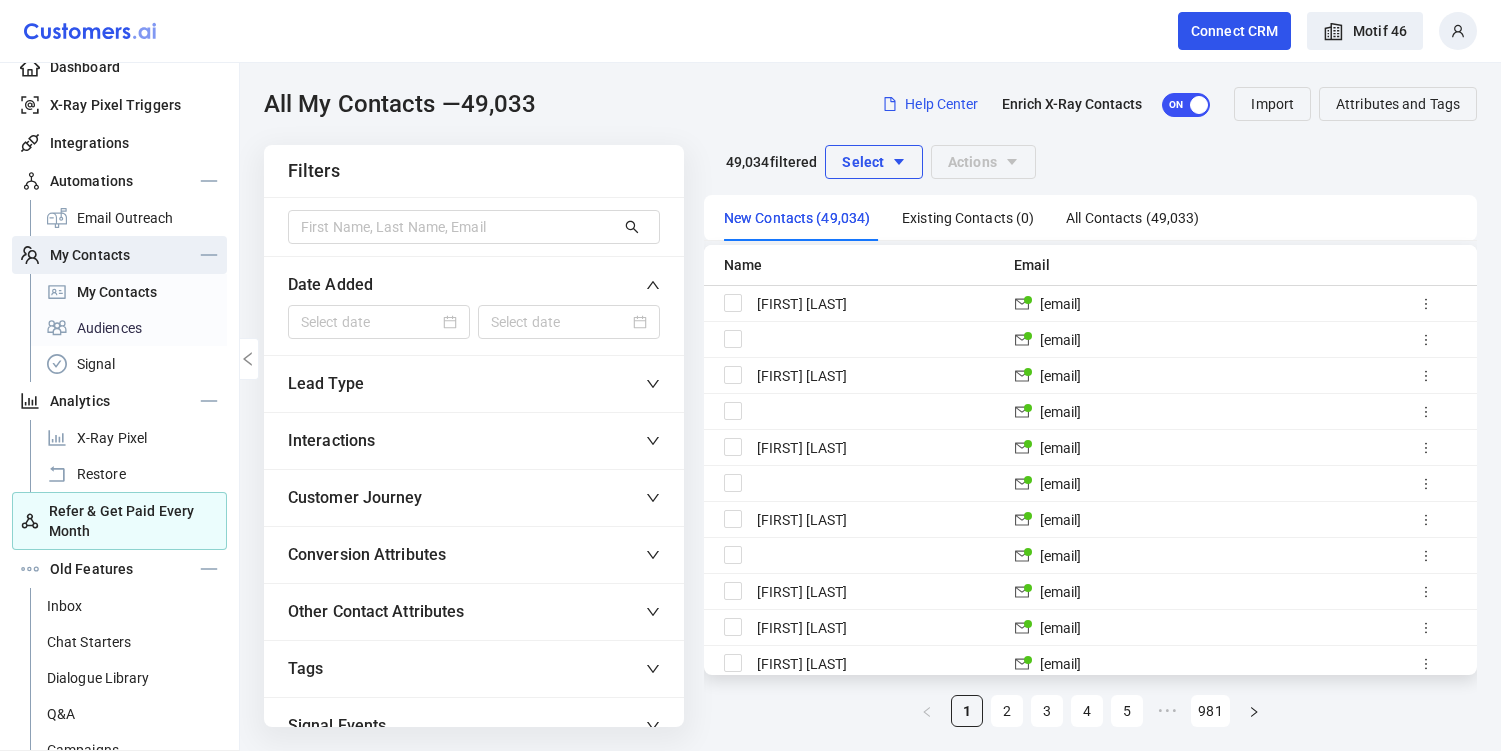 click on "Audiences" at bounding box center [128, 328] 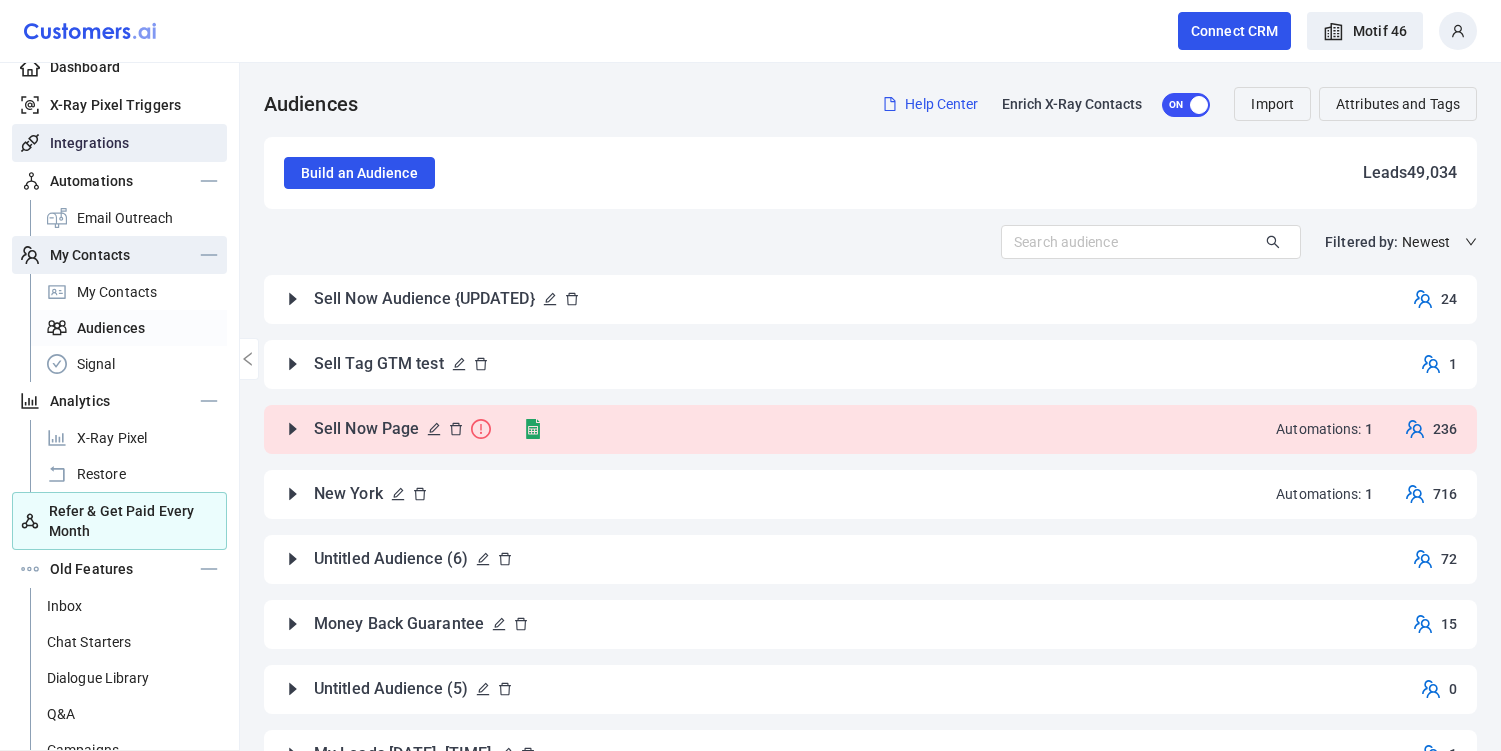 click on "Integrations" at bounding box center (89, 143) 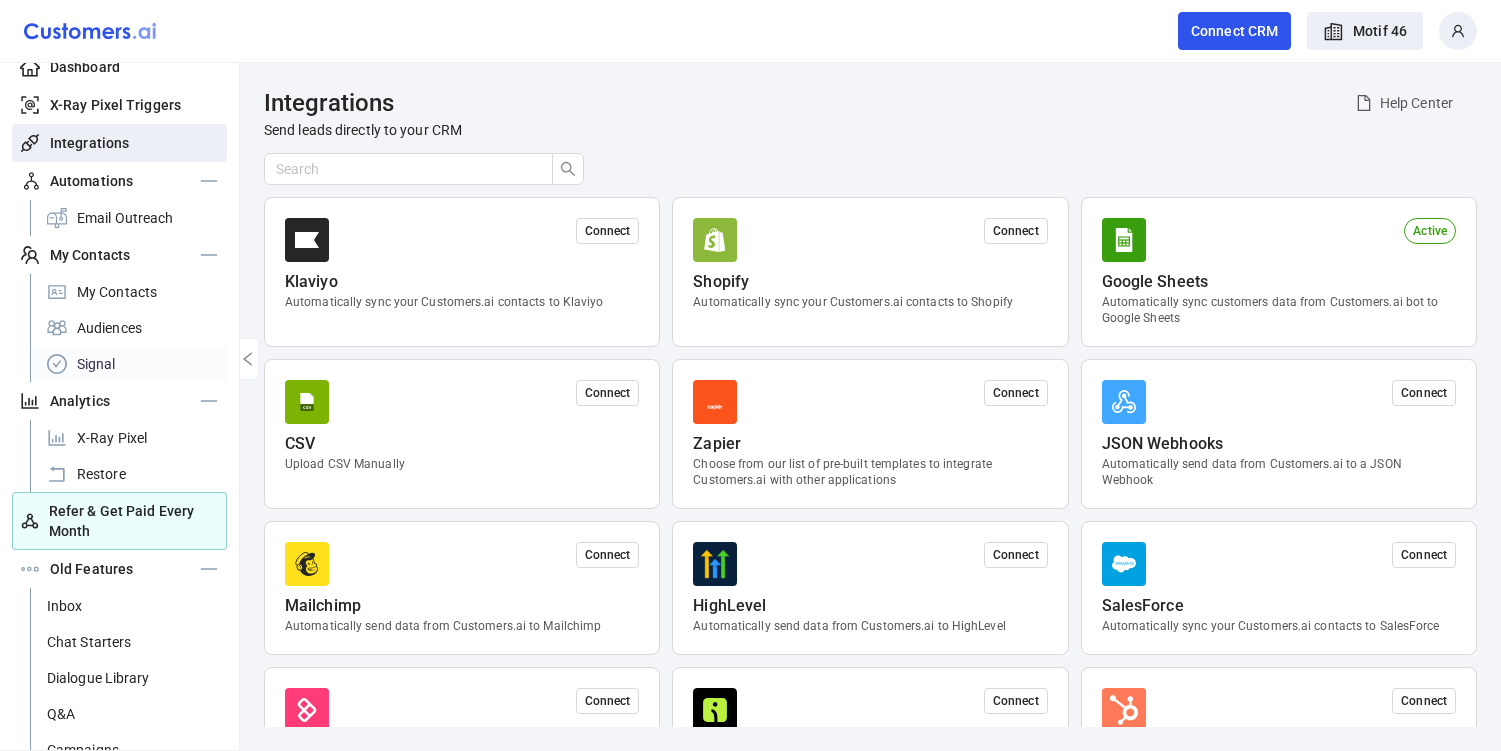 scroll, scrollTop: 0, scrollLeft: 0, axis: both 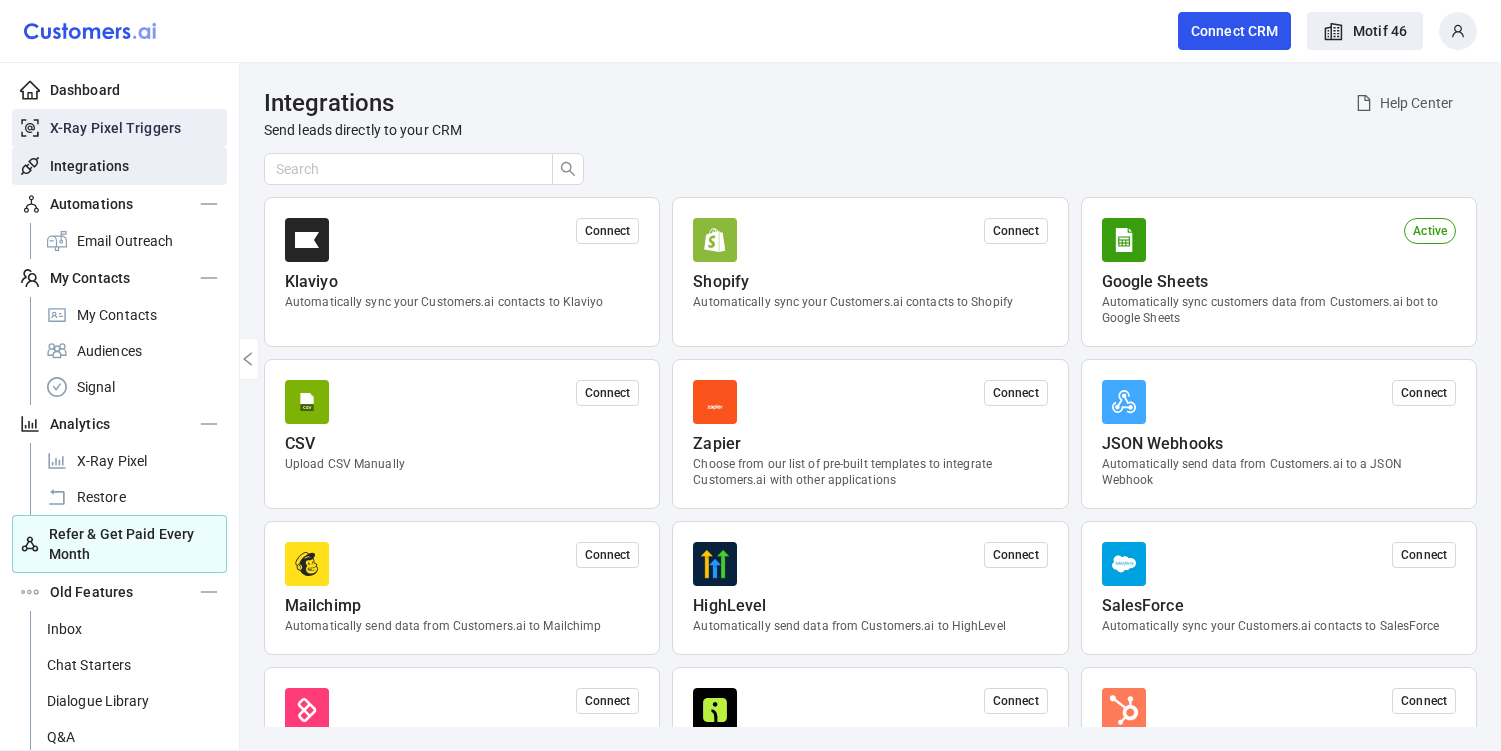 click on "X-Ray Pixel Triggers" at bounding box center [115, 128] 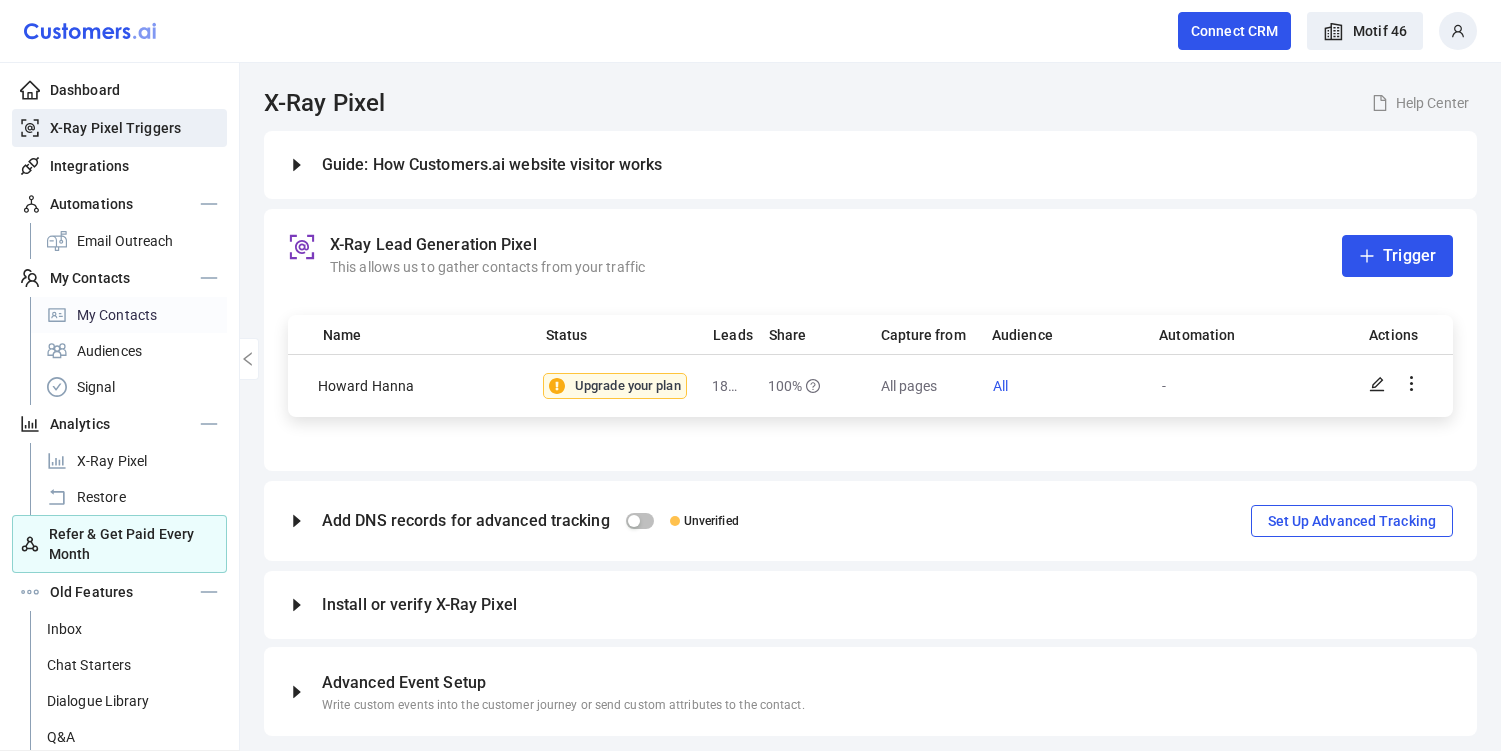 click on "My Contacts" at bounding box center [128, 315] 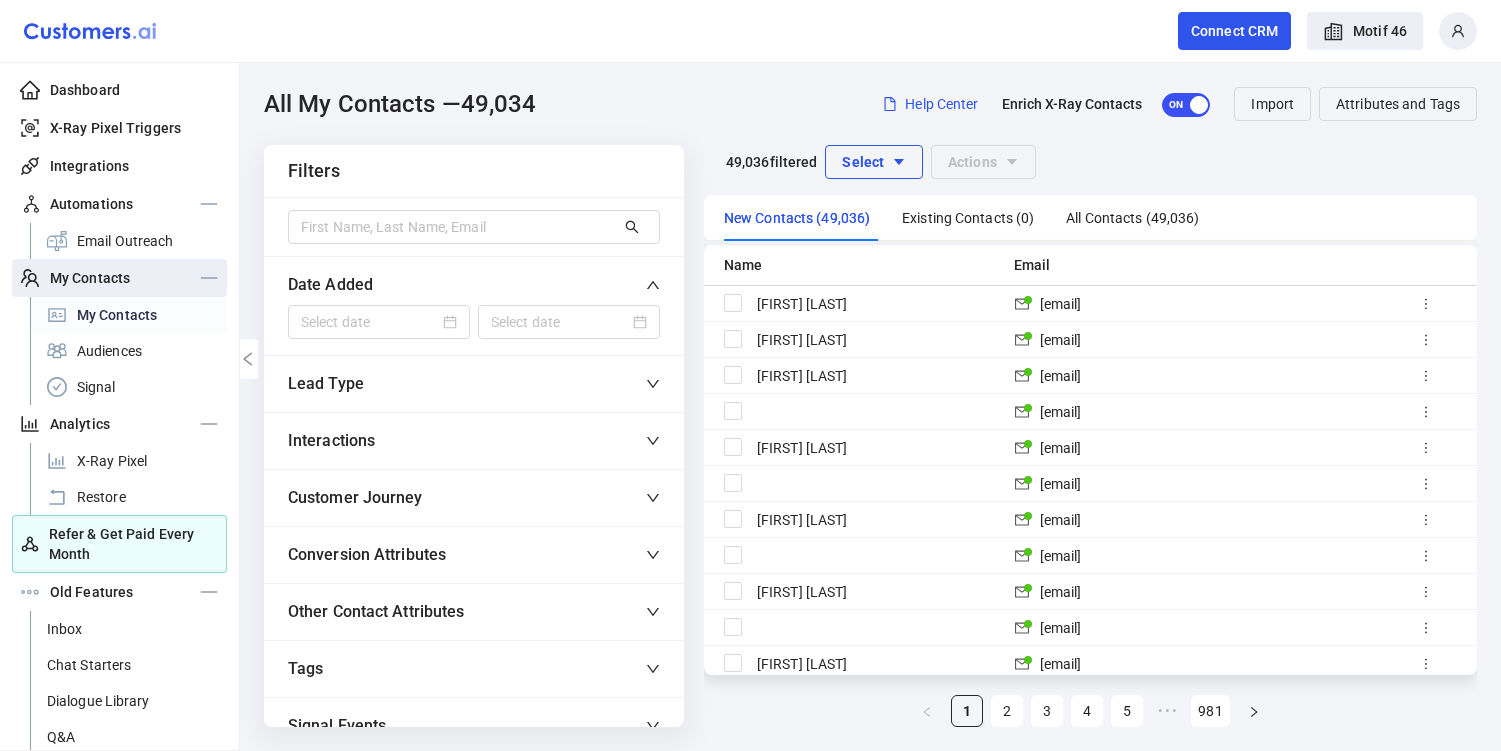 click on "My Contacts" at bounding box center [128, 315] 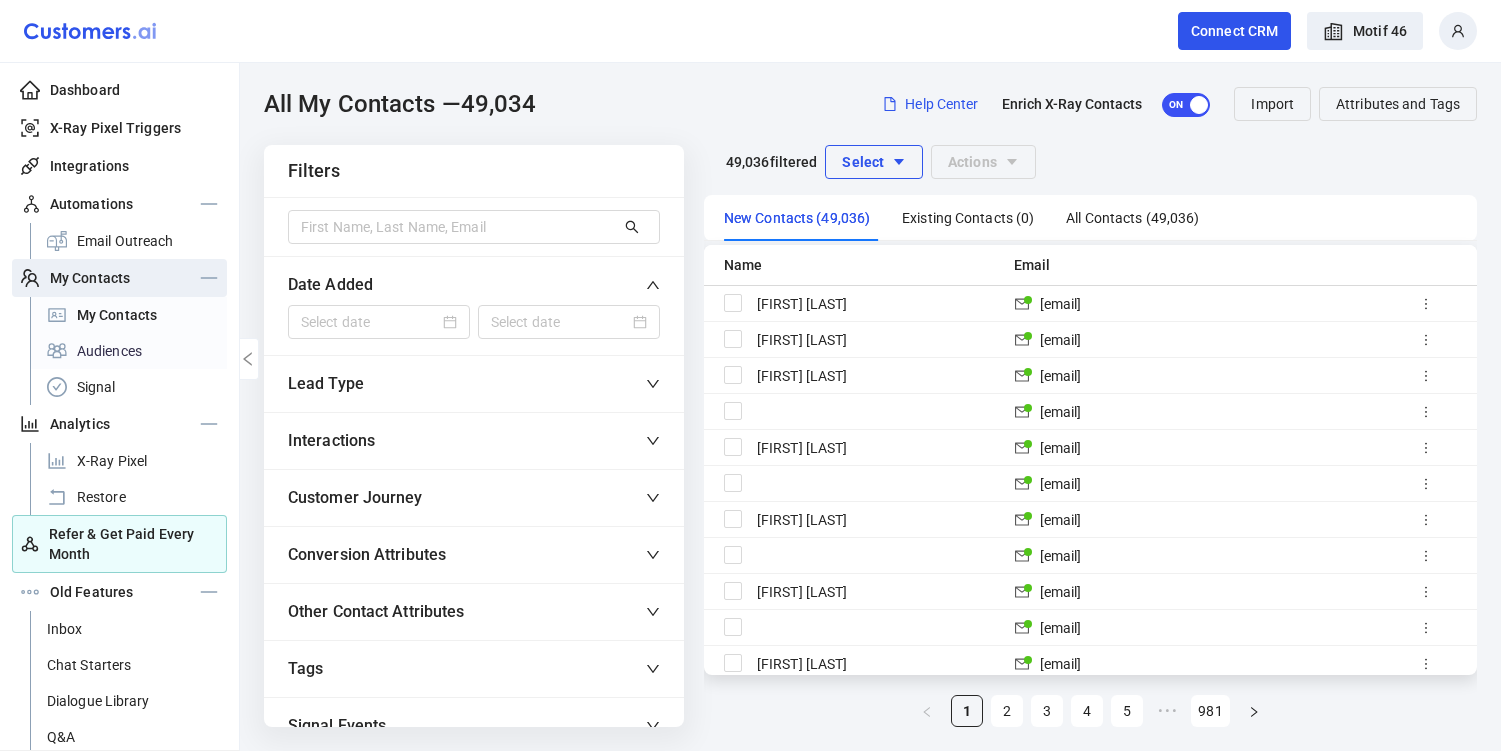 click on "Audiences" at bounding box center (128, 351) 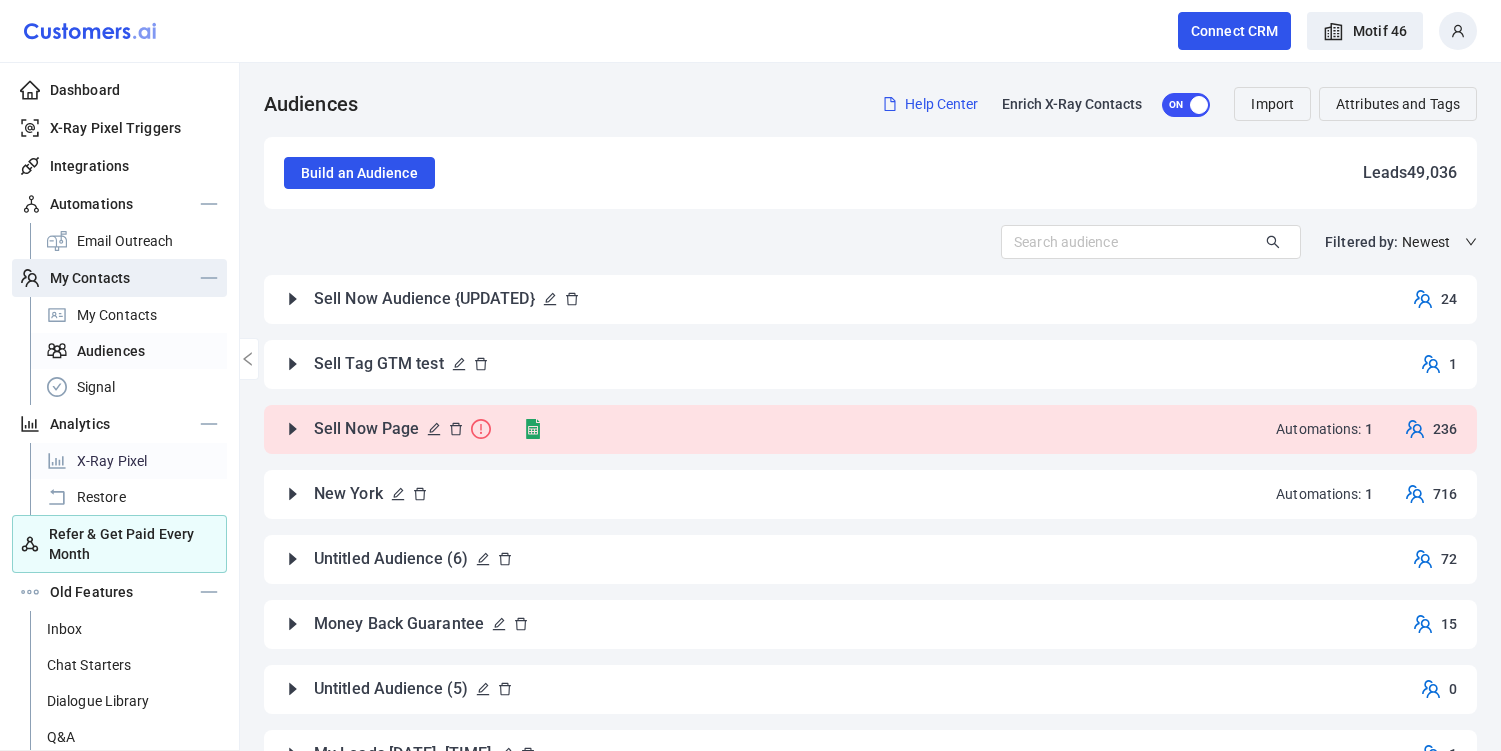 click on "X-Ray Pixel" at bounding box center [128, 461] 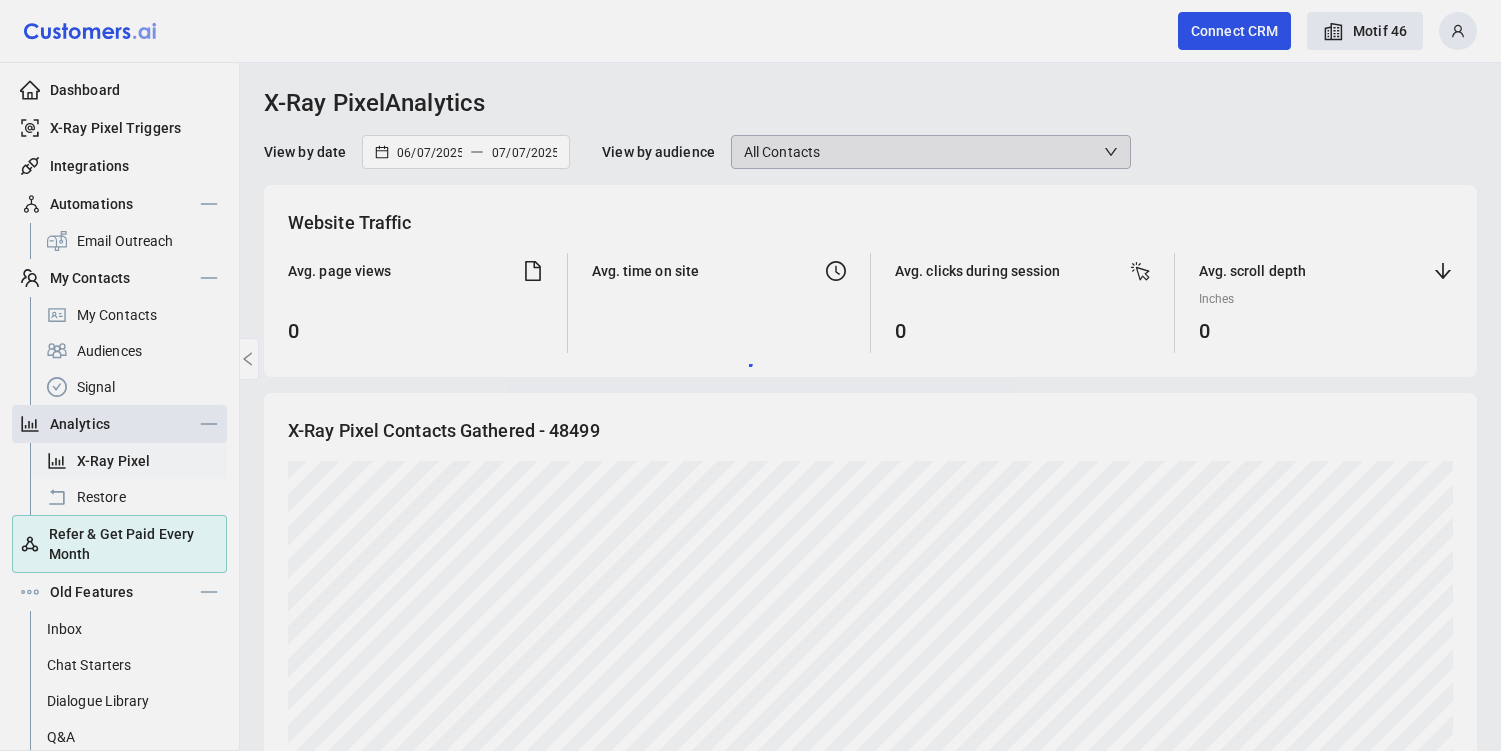 scroll, scrollTop: 999700, scrollLeft: 998835, axis: both 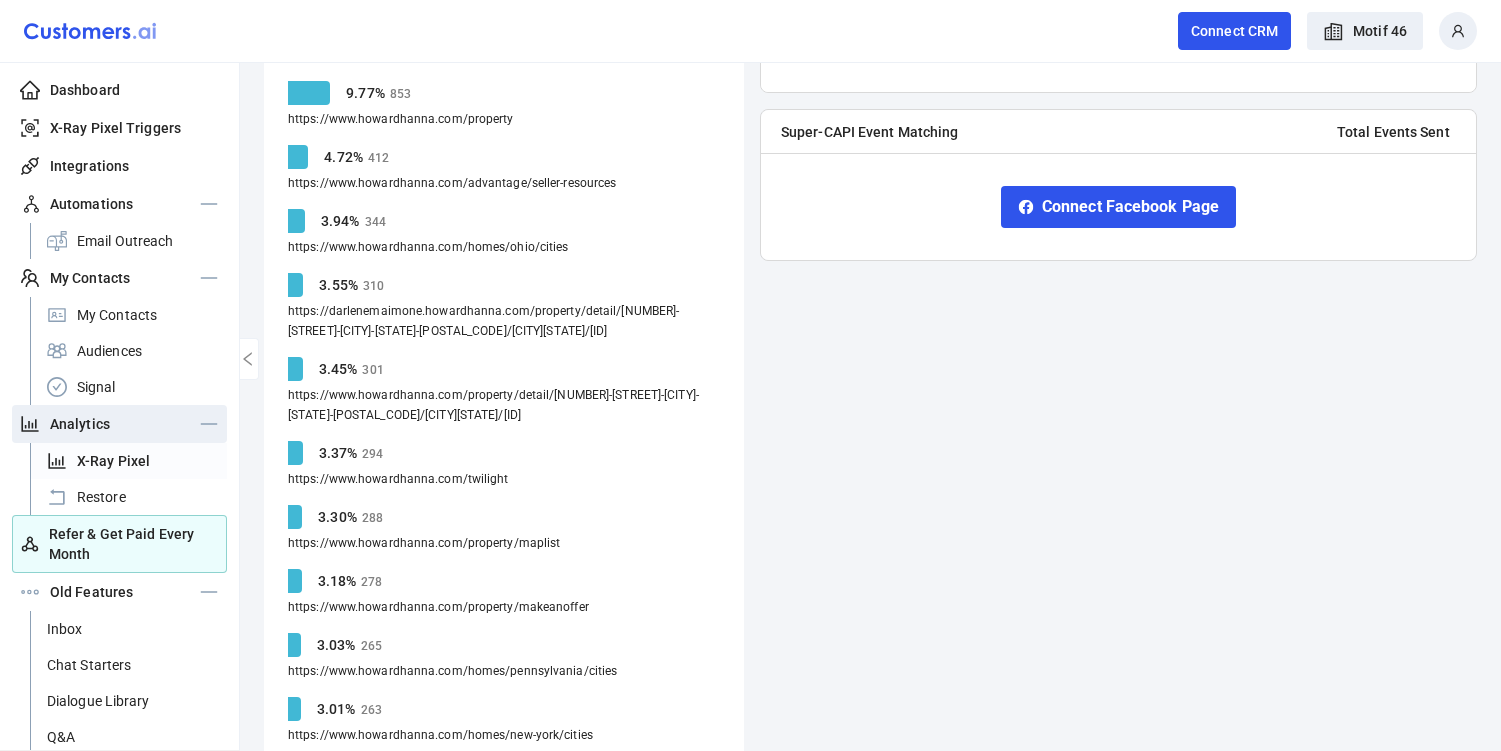drag, startPoint x: 606, startPoint y: 237, endPoint x: 498, endPoint y: 217, distance: 109.83624 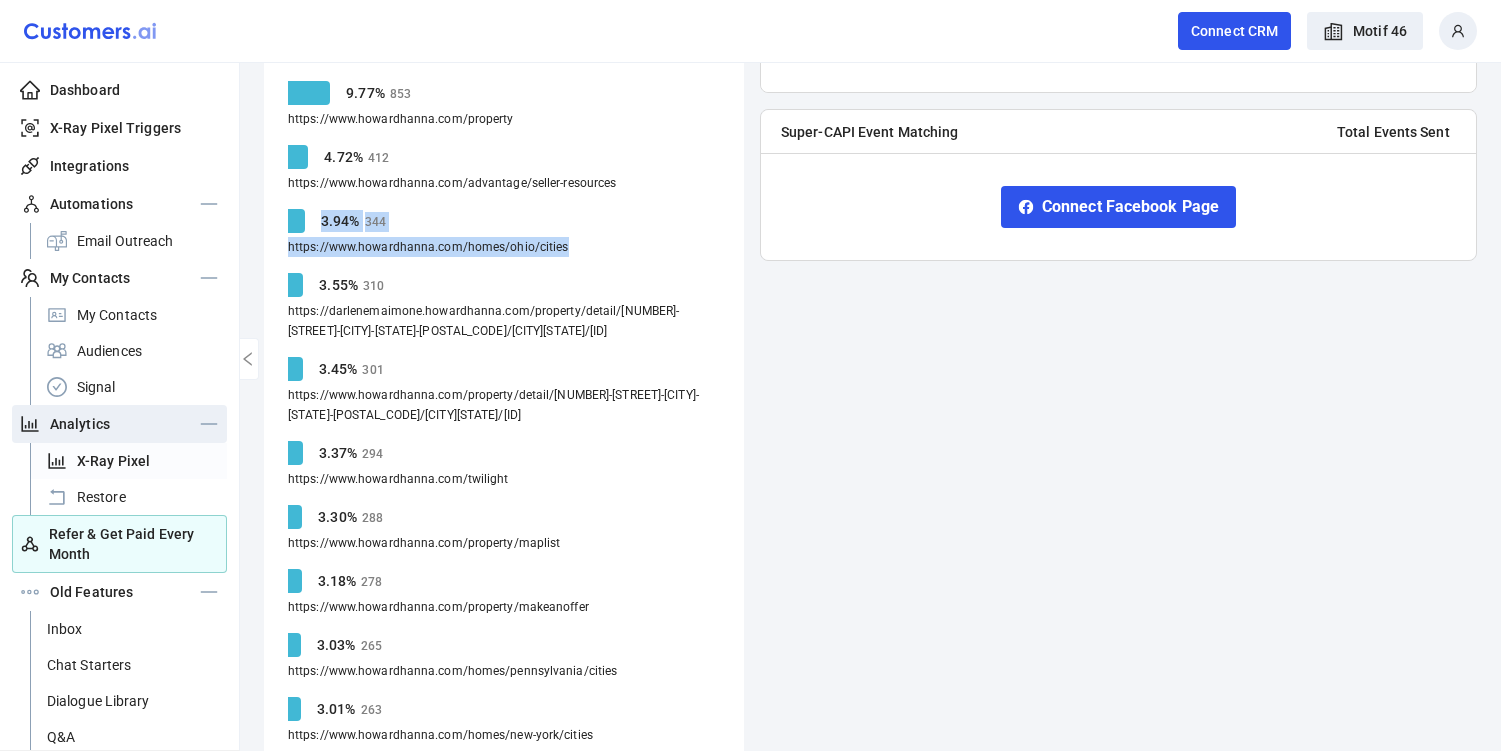 drag, startPoint x: 572, startPoint y: 248, endPoint x: 463, endPoint y: 195, distance: 121.20231 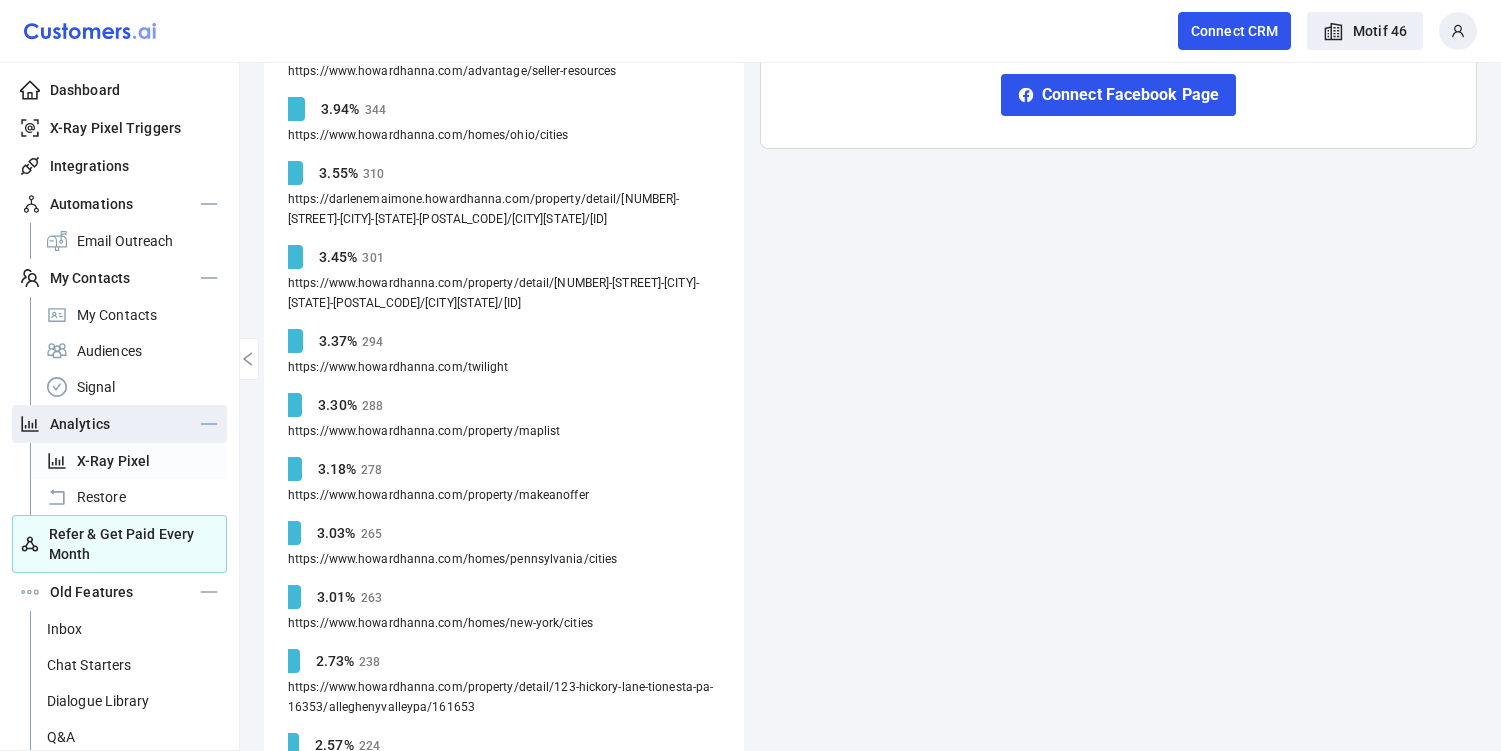 scroll, scrollTop: 1593, scrollLeft: 0, axis: vertical 